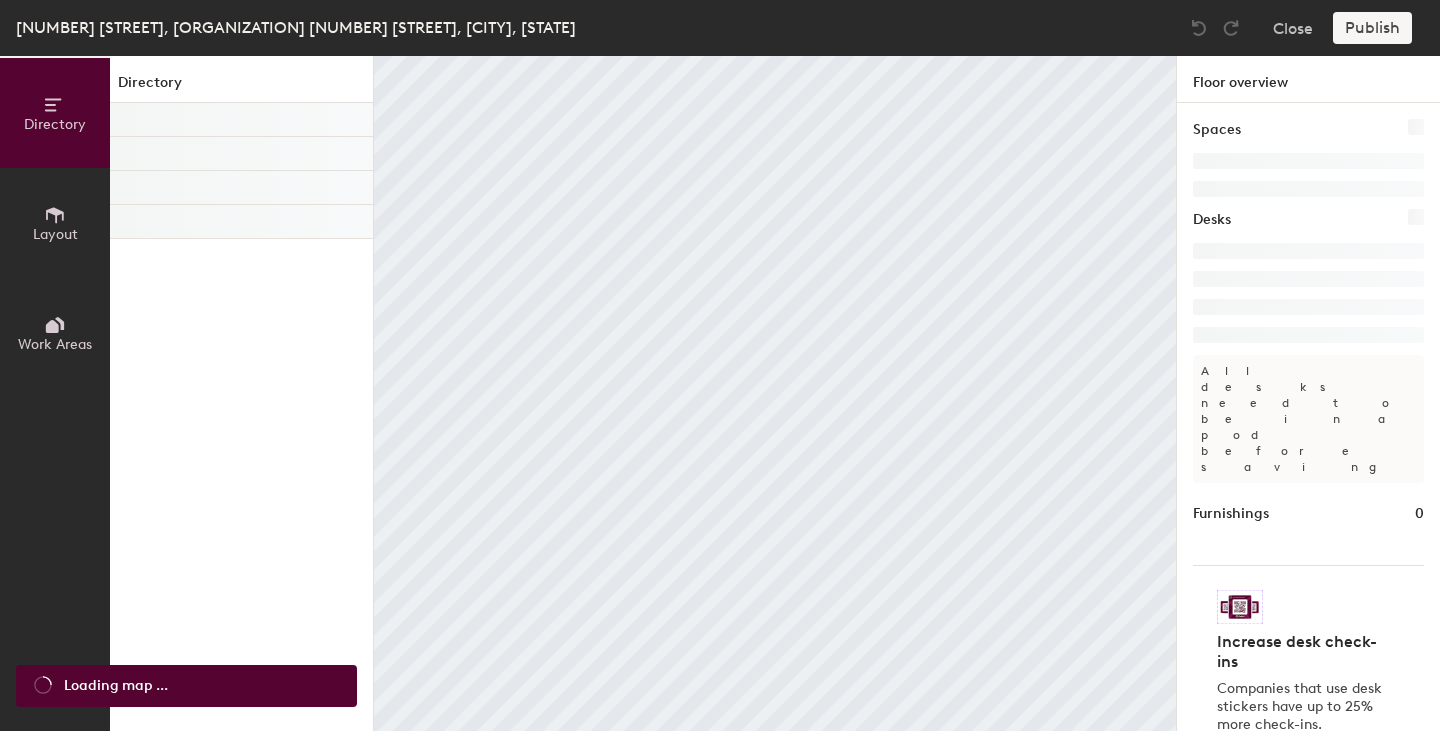 scroll, scrollTop: 0, scrollLeft: 0, axis: both 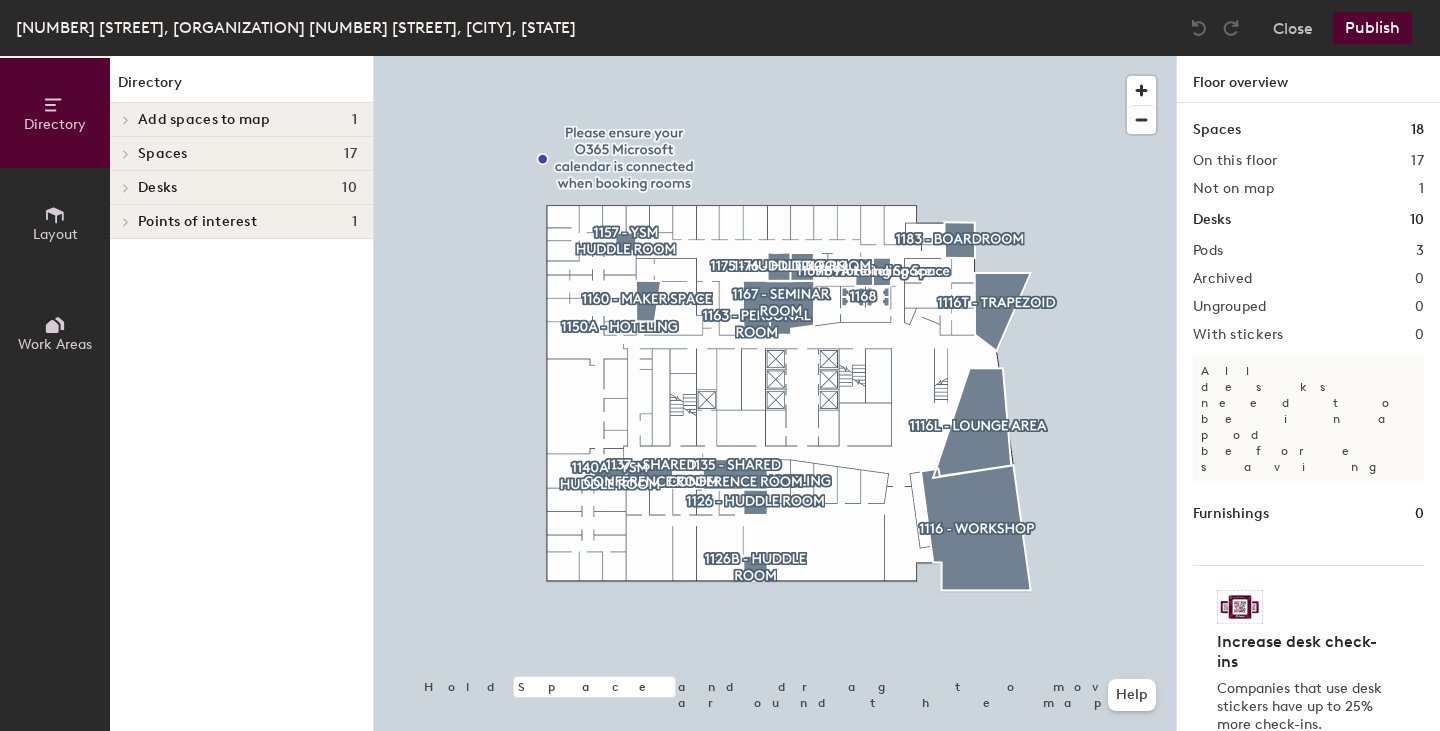 click on "Points of interest 1" 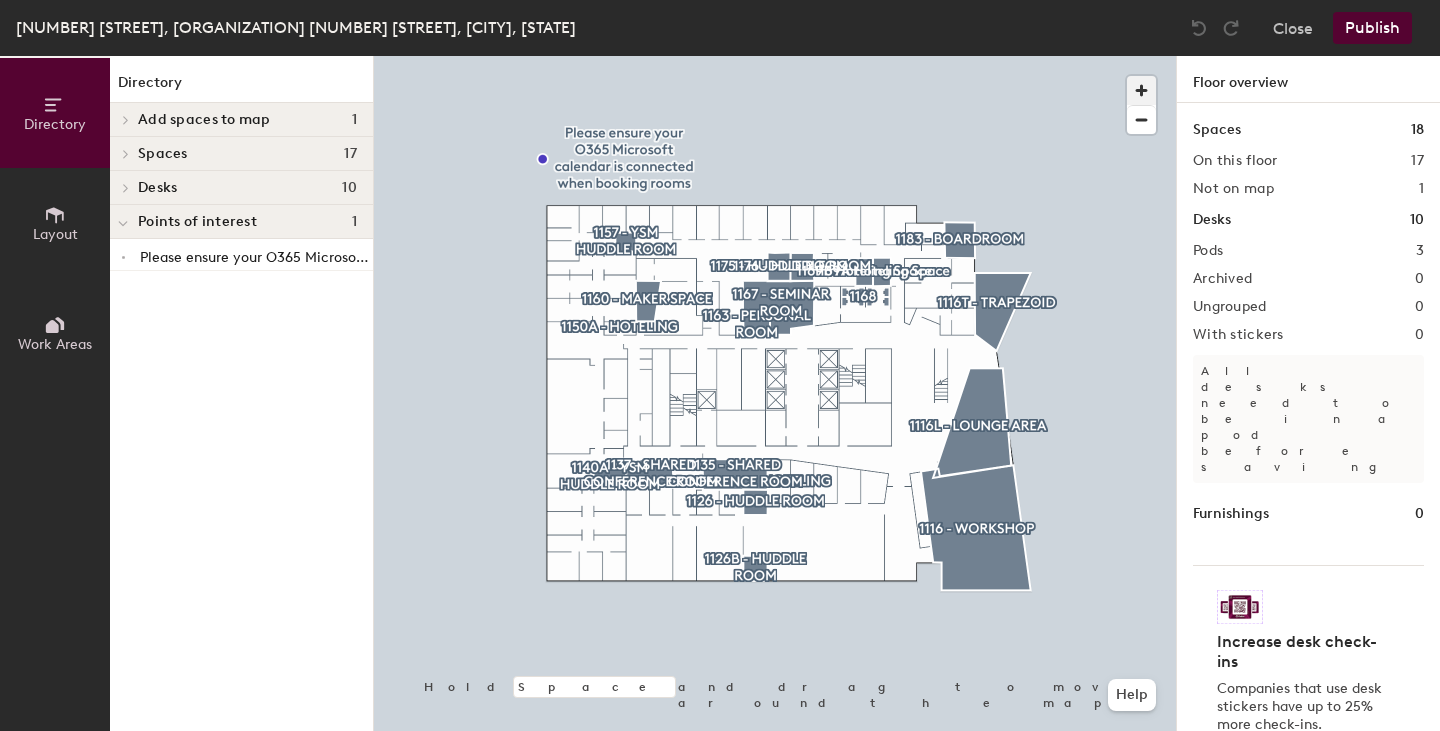click 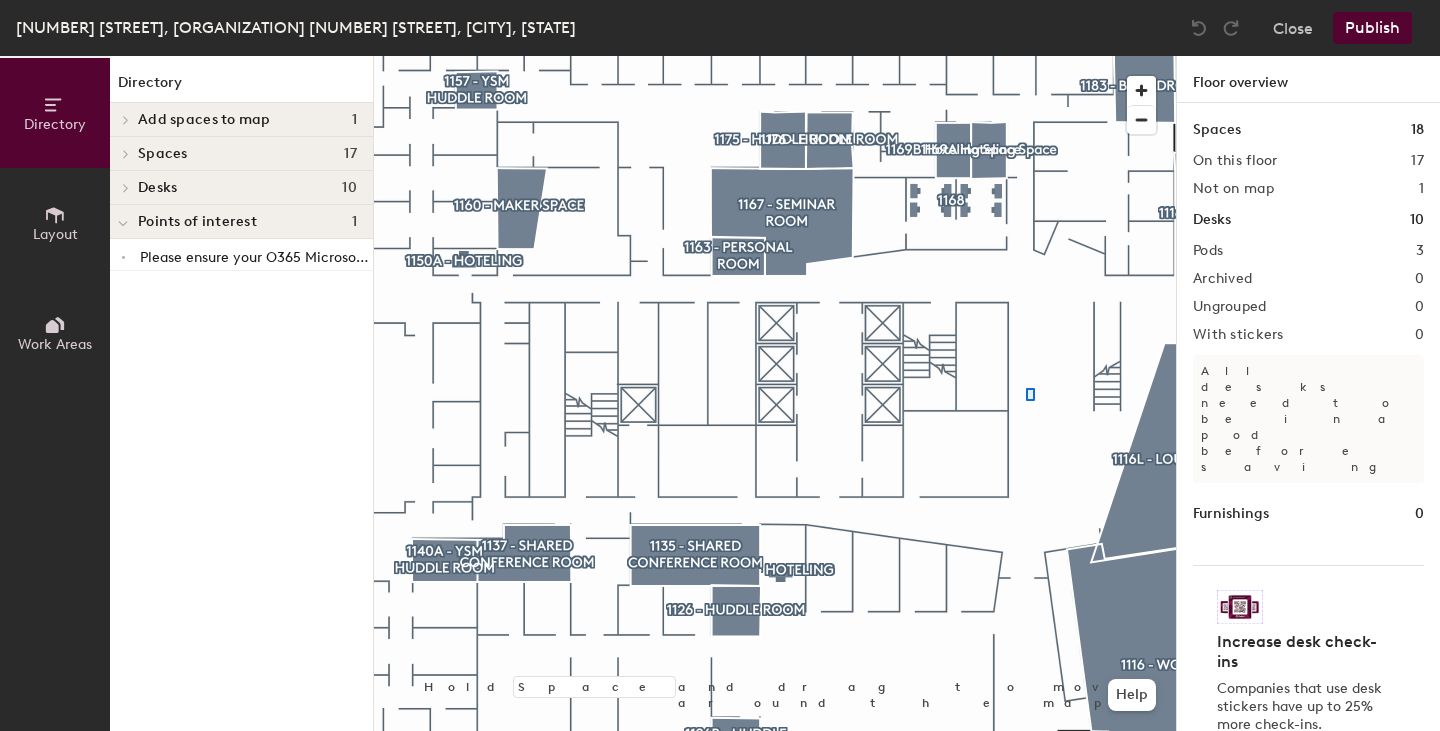 click 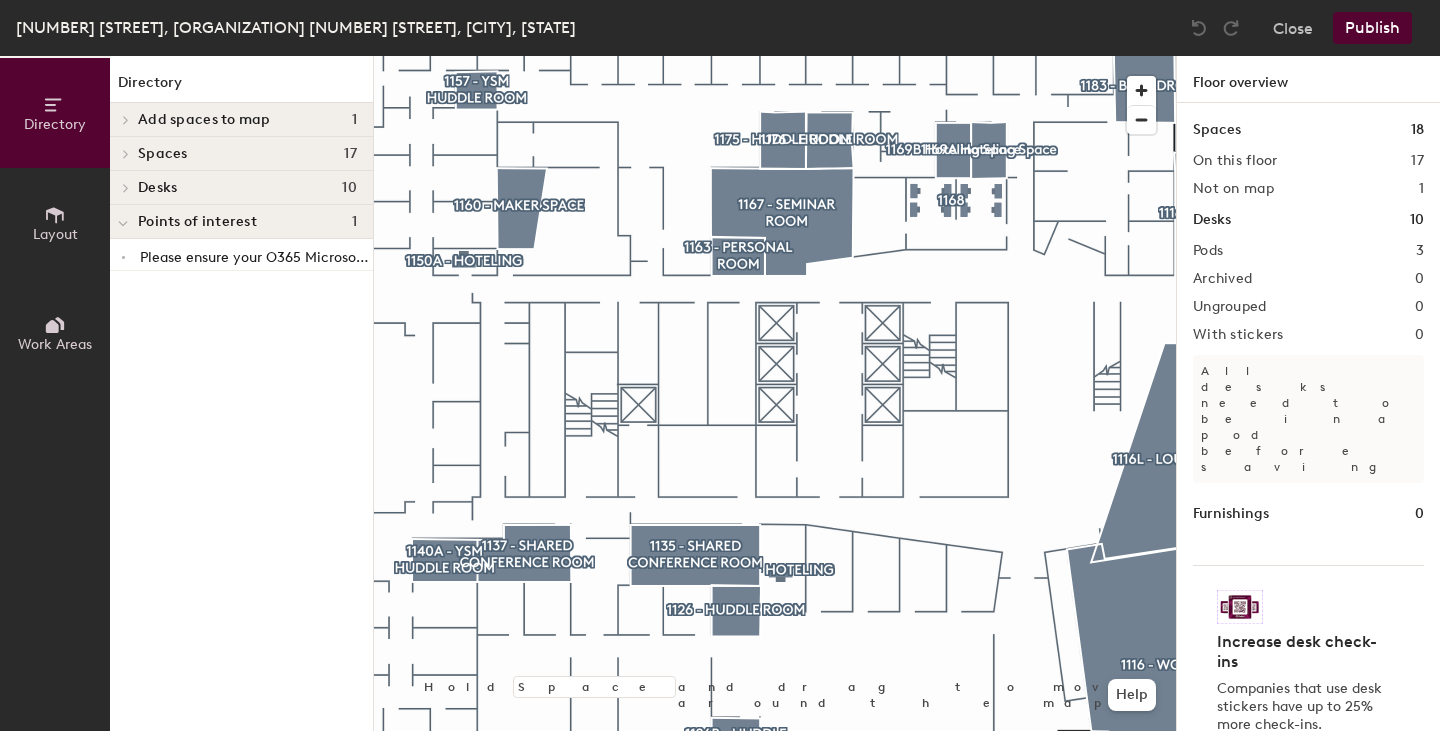 click on "Layout" 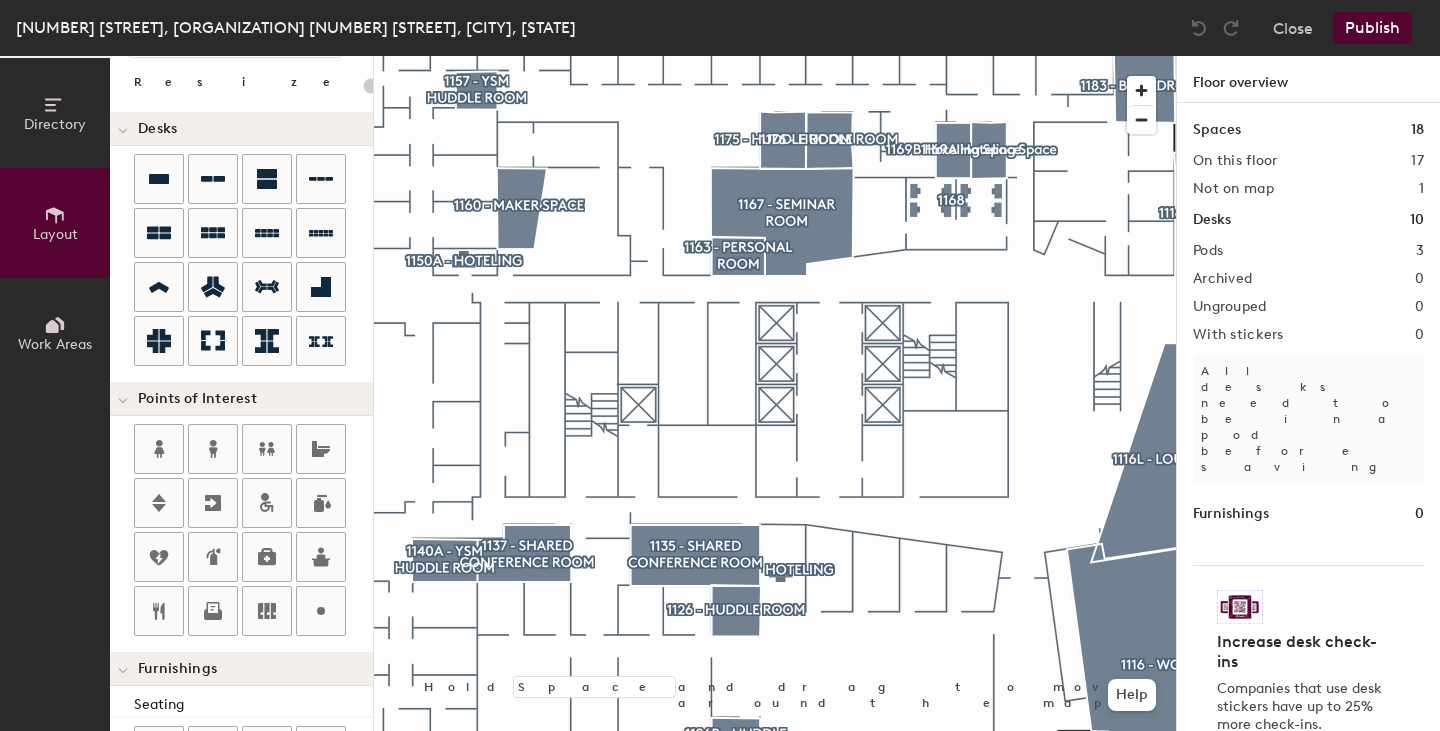 scroll, scrollTop: 100, scrollLeft: 0, axis: vertical 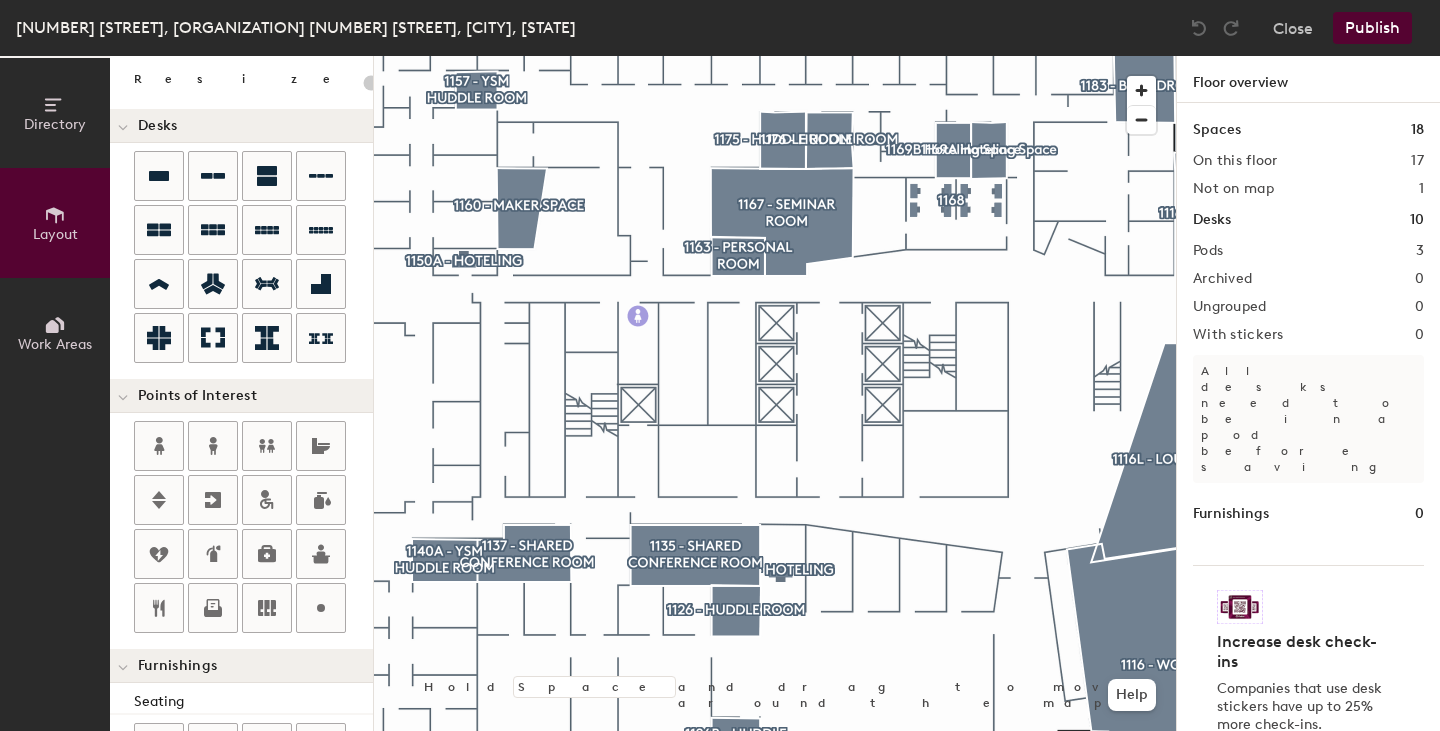 click on "Directory Layout Work Areas Layout   Add space Resize Desks Points of Interest Furnishings Seating Tables Booths Hold Space and drag to move around the map. Help Floor overview Spaces 18 On this floor 17 Not on map 1 Desks 10 Pods 3 Archived 0 Ungrouped 0 With stickers 0 All desks need to be in a pod before saving Furnishings 0 Increase desk check-ins Companies that use desk stickers have up to 25% more check-ins. Get your stickers" 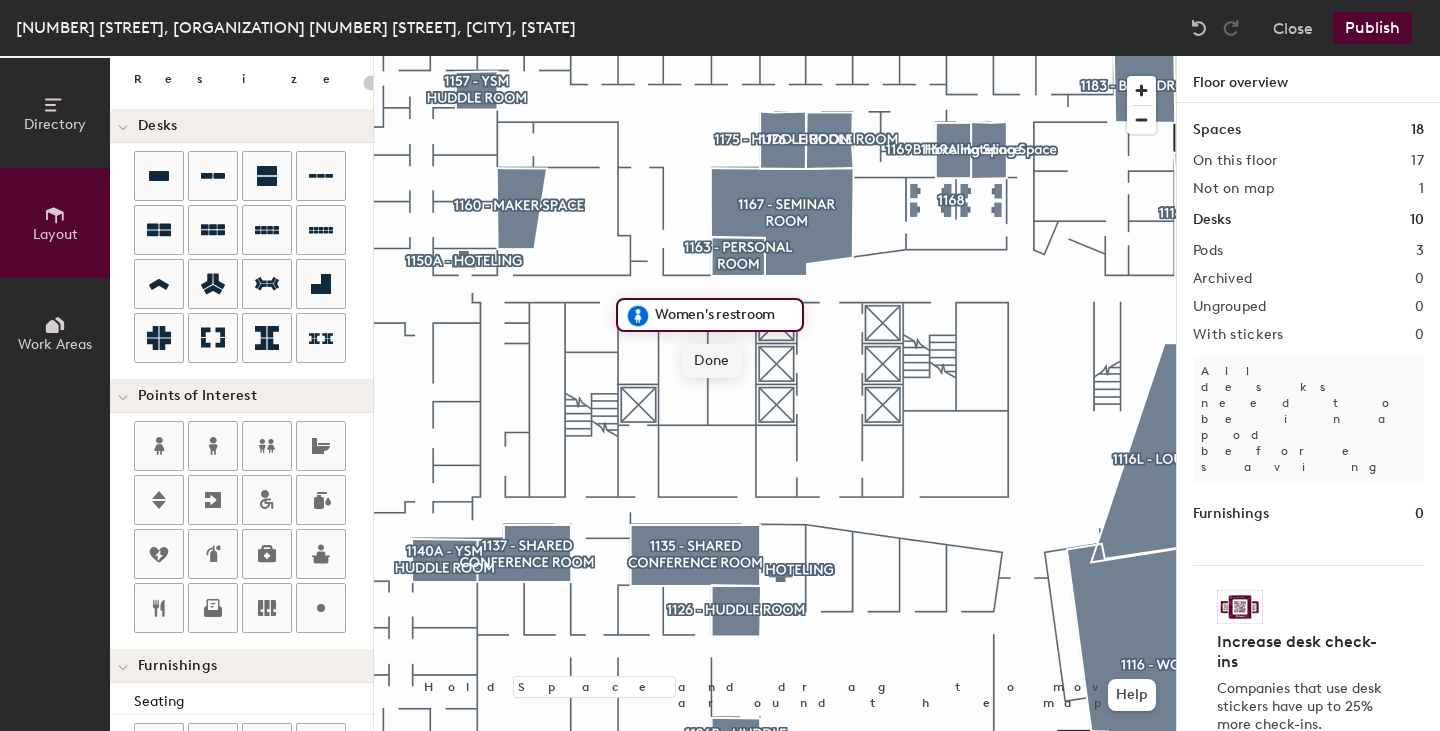 click on "Done" 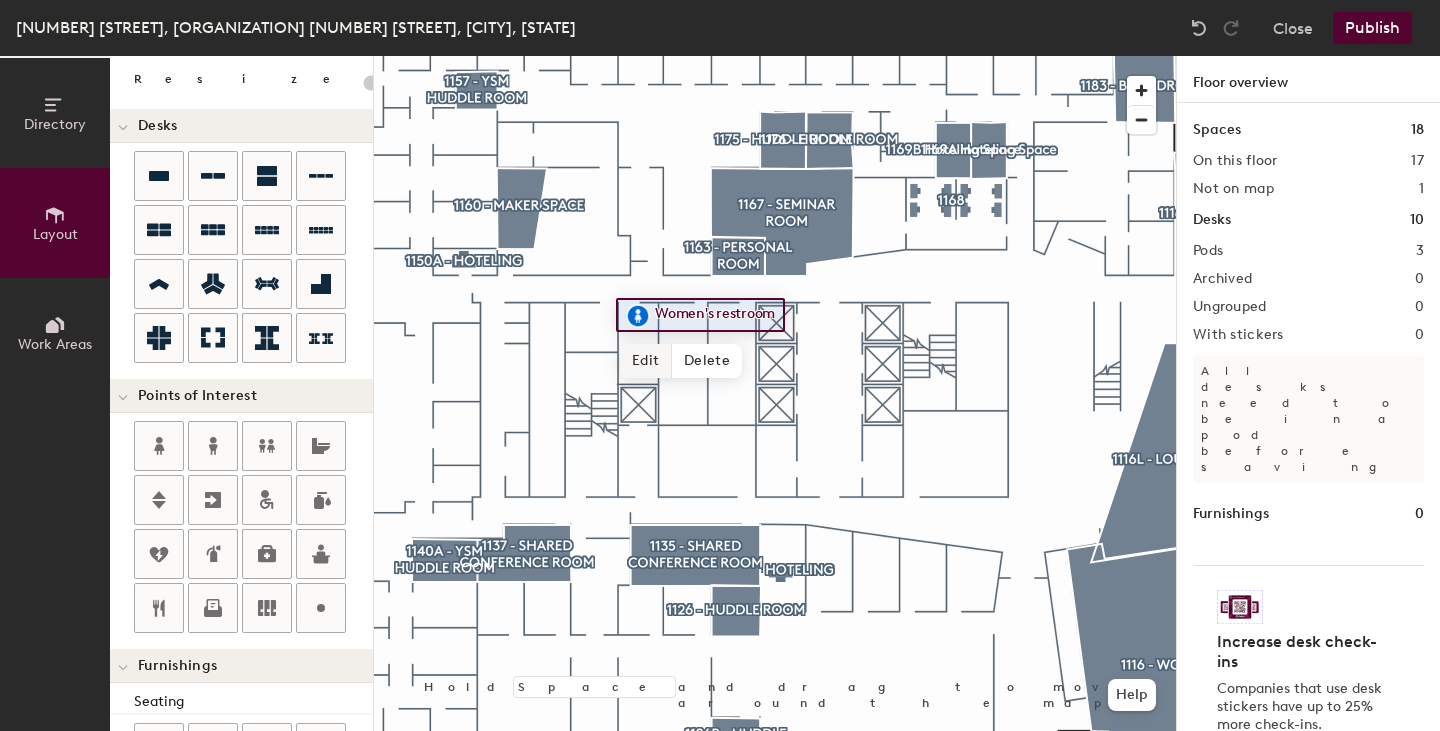 click on "Edit" 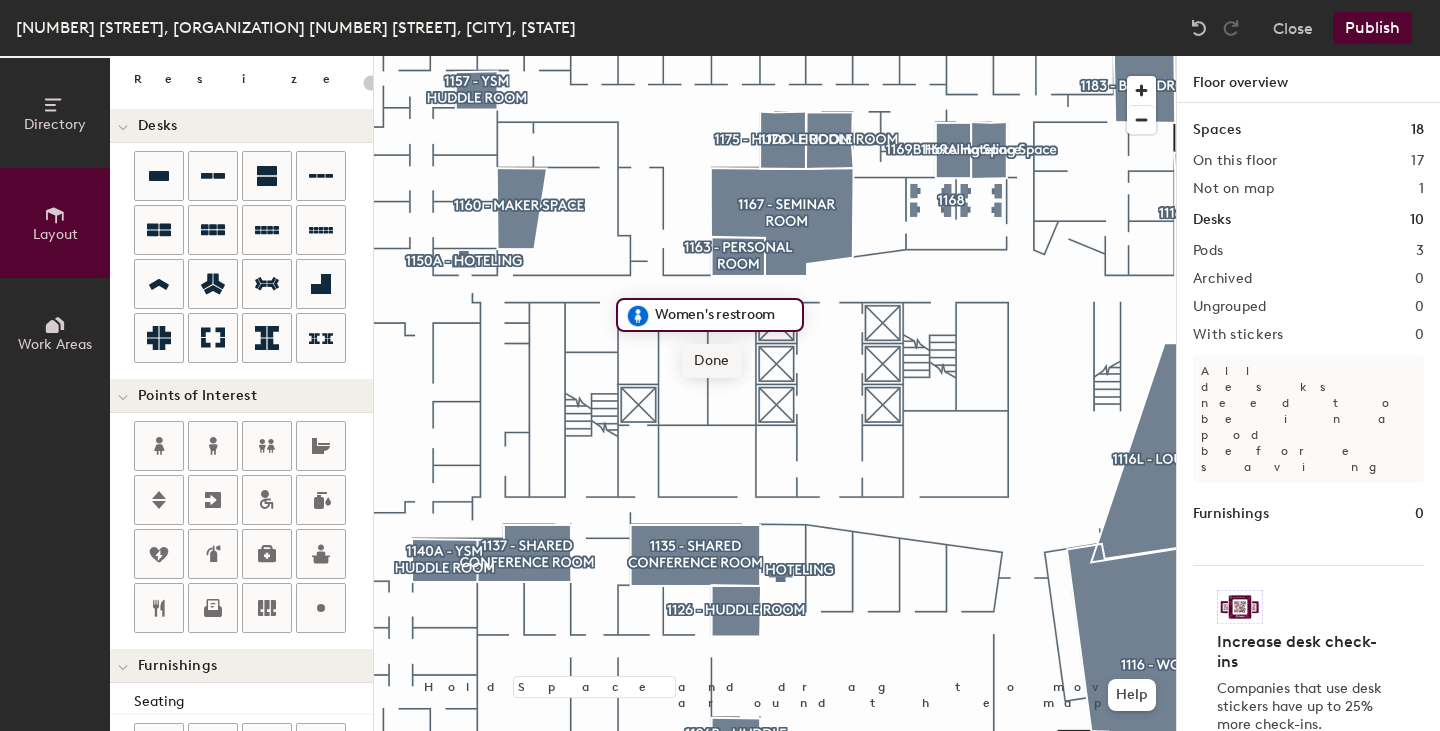 click on "Done" 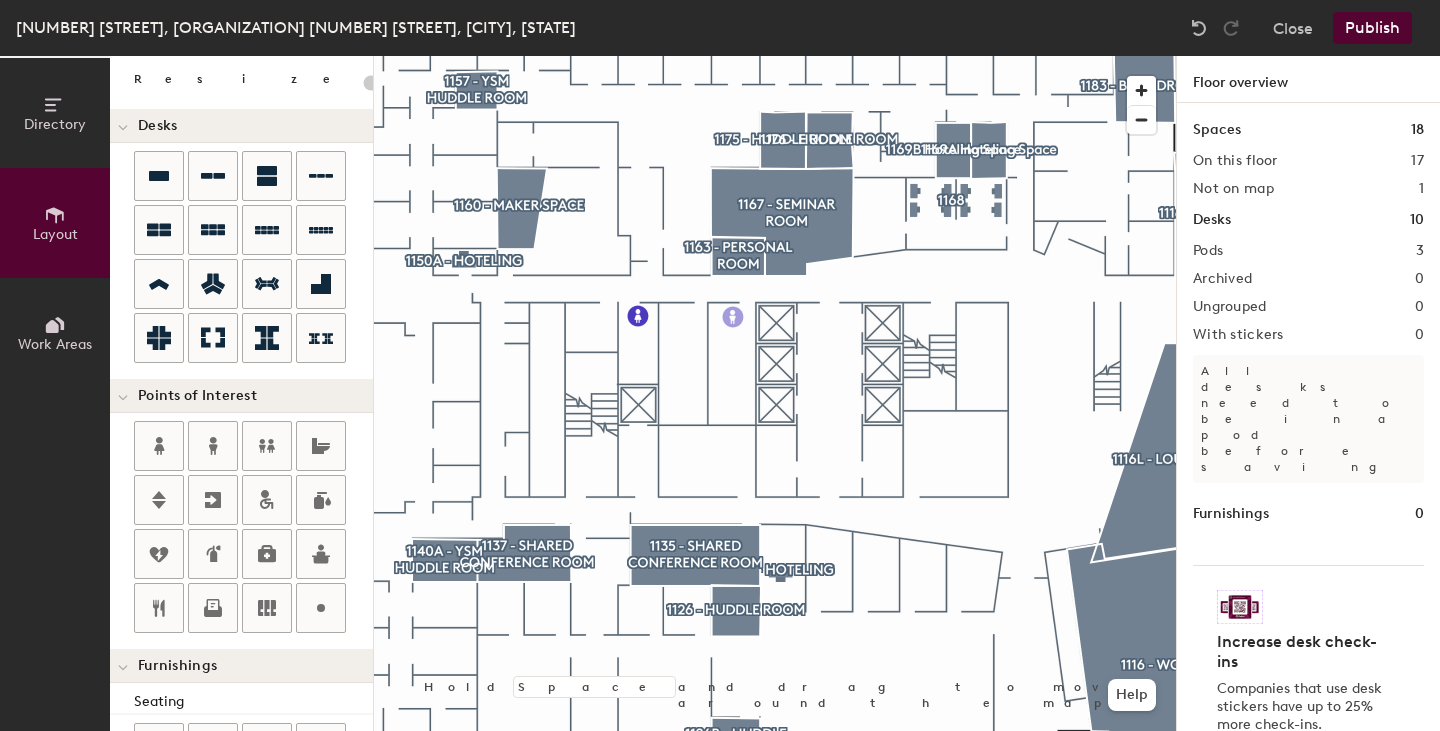 click on "Directory Layout Work Areas Layout   Add space Resize Desks Points of Interest Furnishings Seating Tables Booths Hold Space and drag to move around the map. Help Floor overview Spaces 18 On this floor 17 Not on map 1 Desks 10 Pods 3 Archived 0 Ungrouped 0 With stickers 0 All desks need to be in a pod before saving Furnishings 0 Increase desk check-ins Companies that use desk stickers have up to 25% more check-ins. Get your stickers" 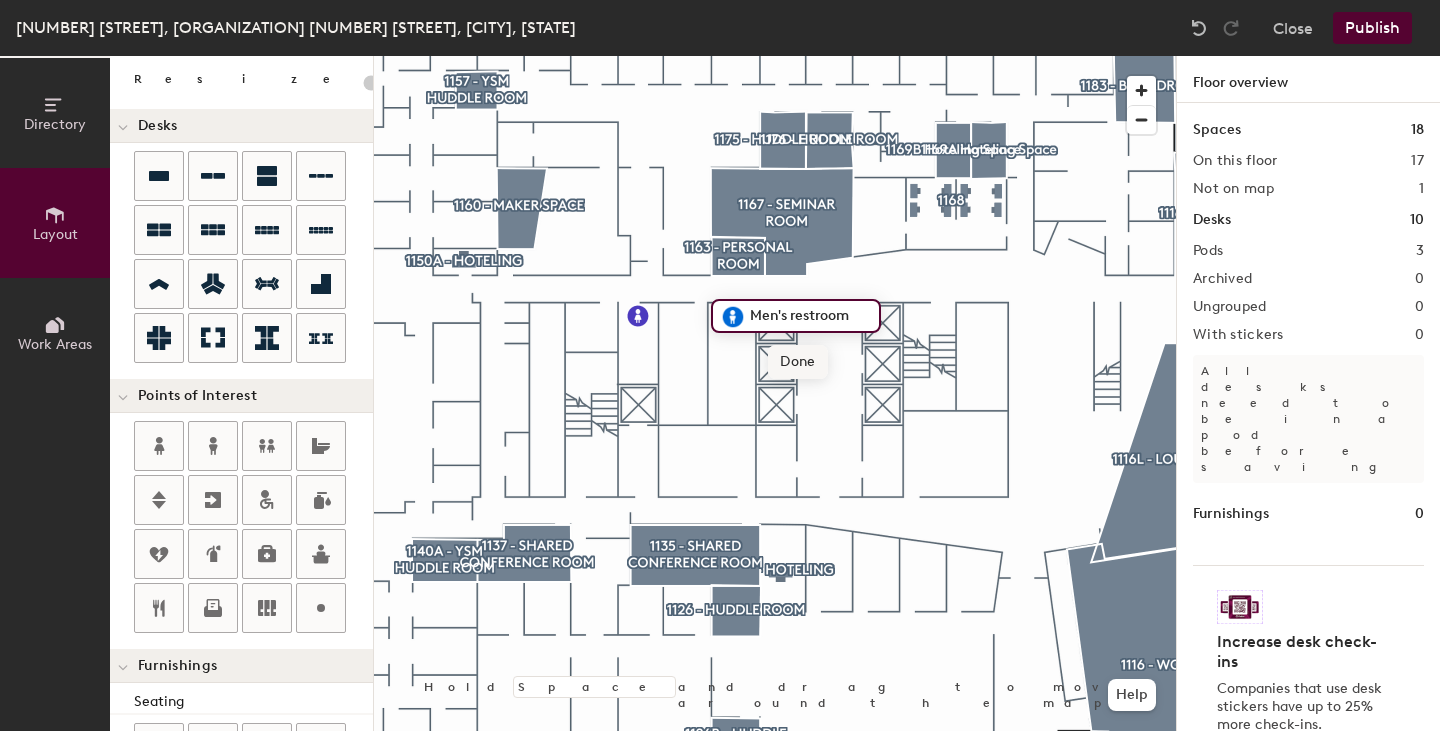 click on "Done" 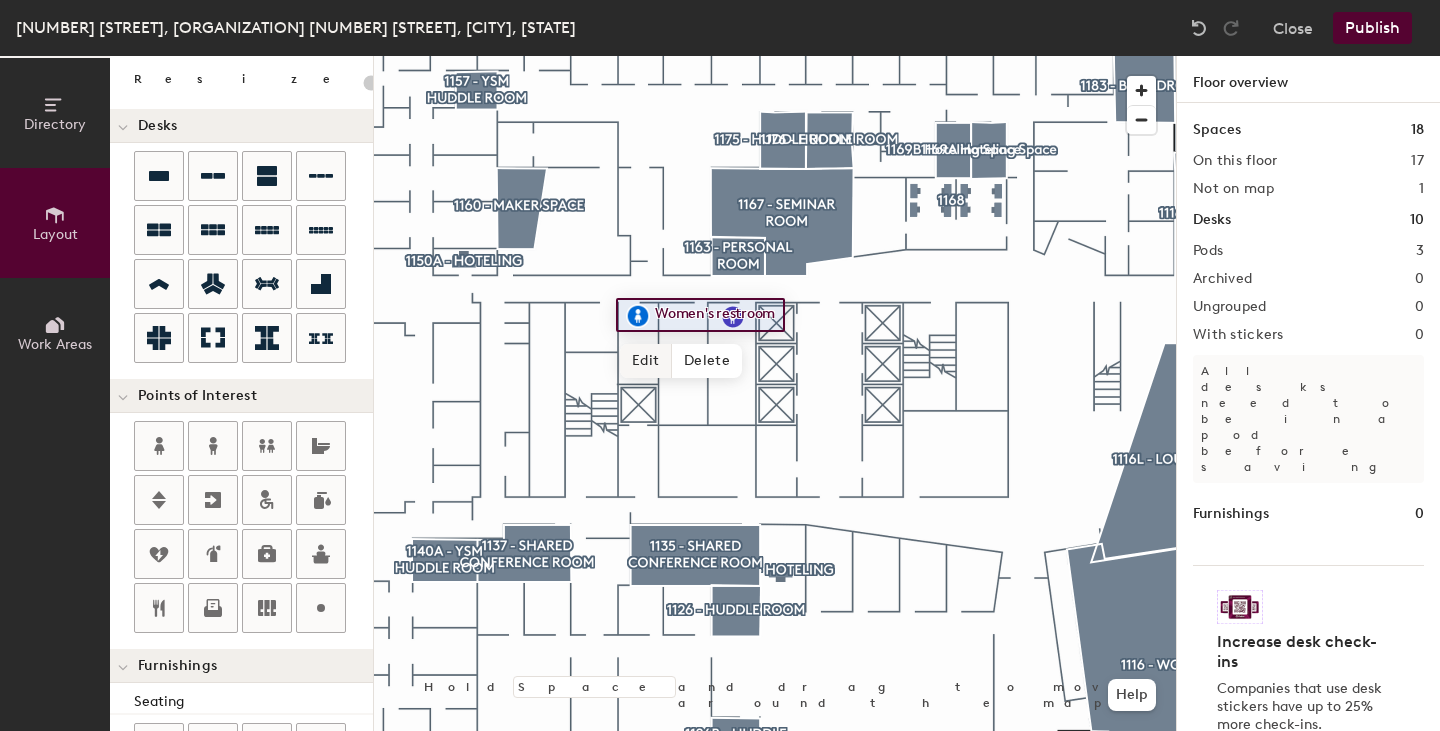click on "Edit" 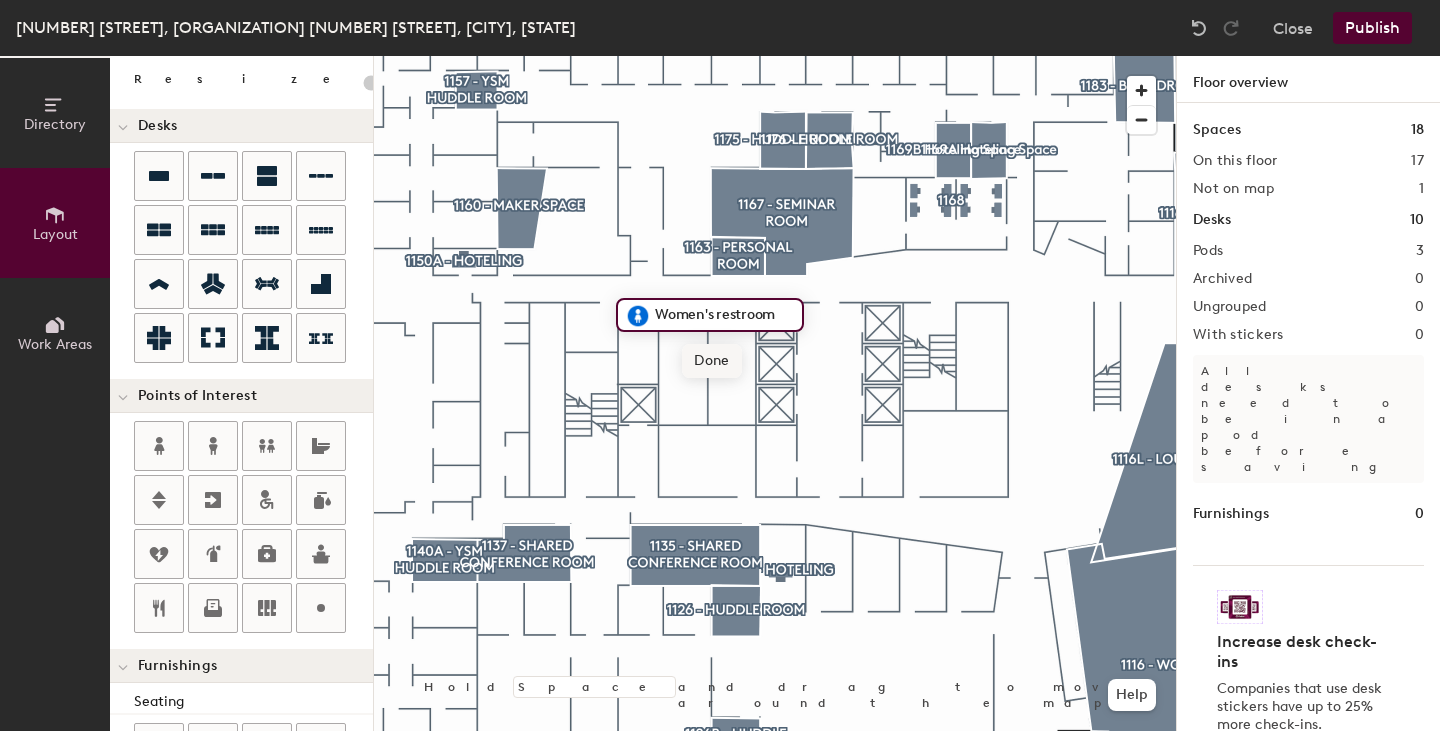 click on "Done" 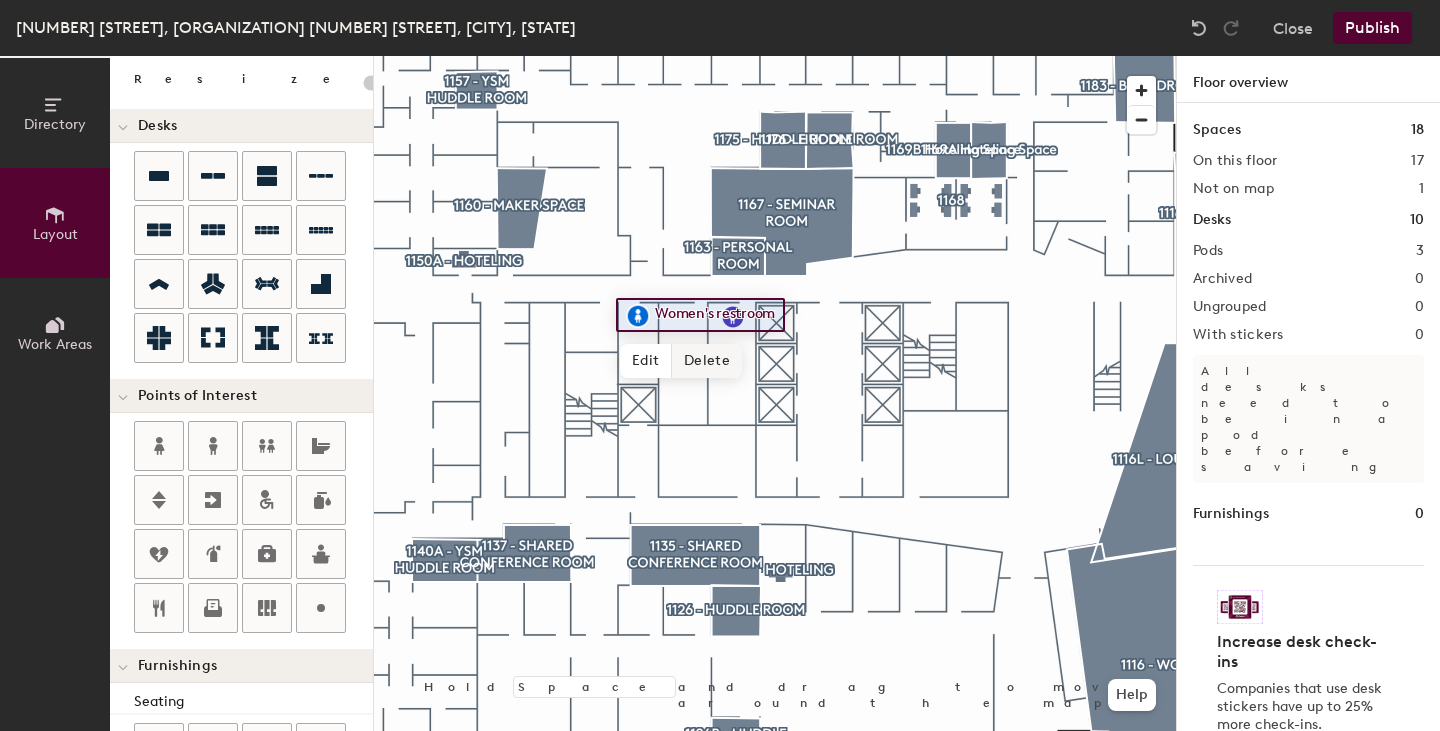 click on "Delete" 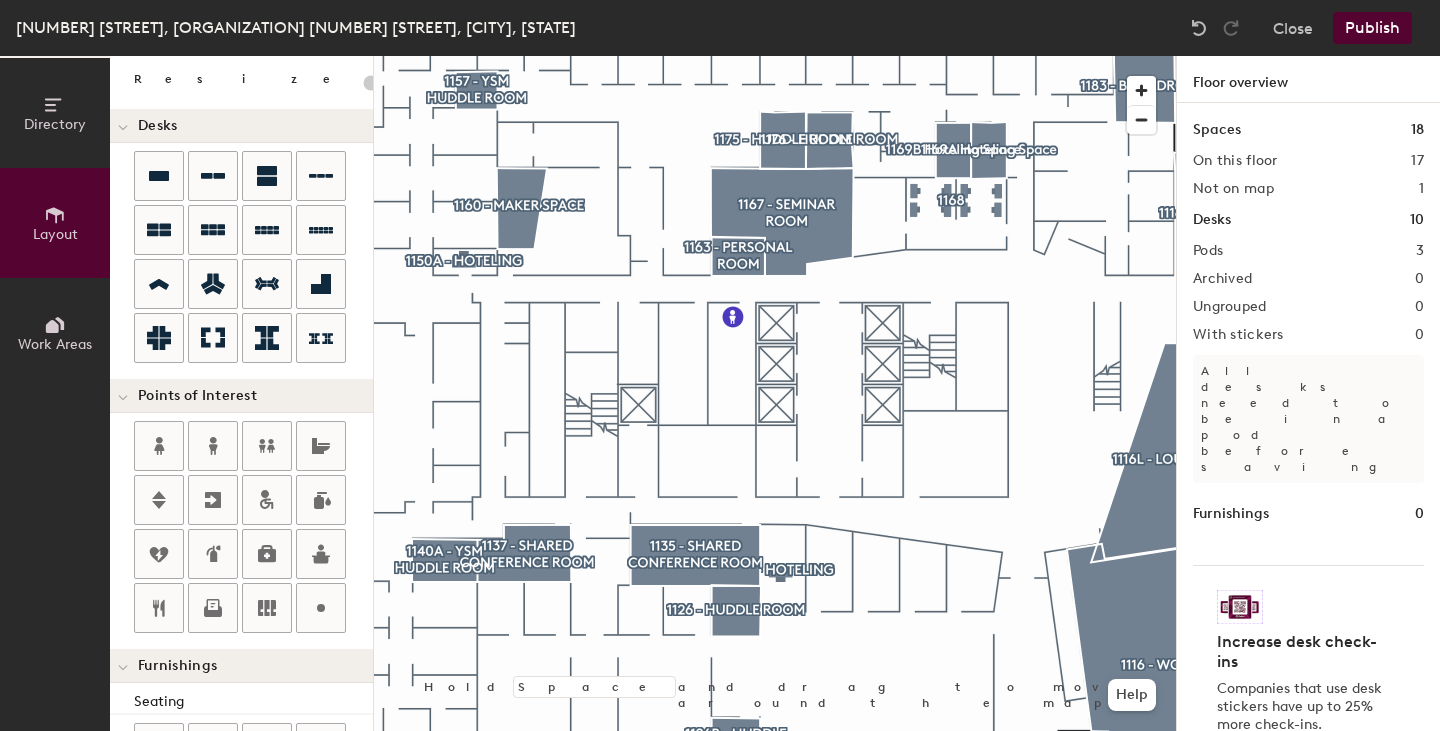 click on "Directory Layout Work Areas Layout   Add space Resize Desks Points of Interest Furnishings Seating Tables Booths Hold Space and drag to move around the map. Help Floor overview Spaces 18 On this floor 17 Not on map 1 Desks 10 Pods 3 Archived 0 Ungrouped 0 With stickers 0 All desks need to be in a pod before saving Furnishings 0 Increase desk check-ins Companies that use desk stickers have up to 25% more check-ins. Get your stickers" 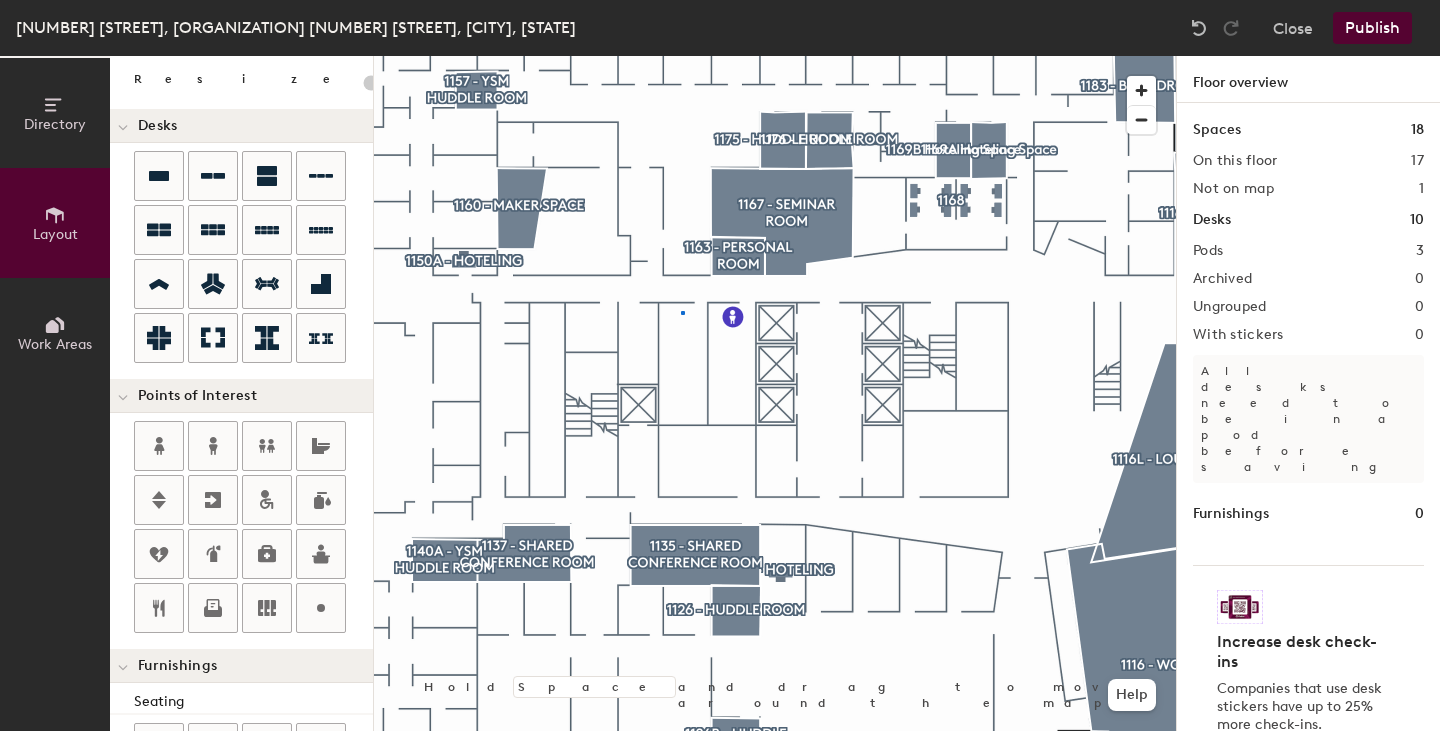 drag, startPoint x: 175, startPoint y: 447, endPoint x: 683, endPoint y: 314, distance: 525.1219 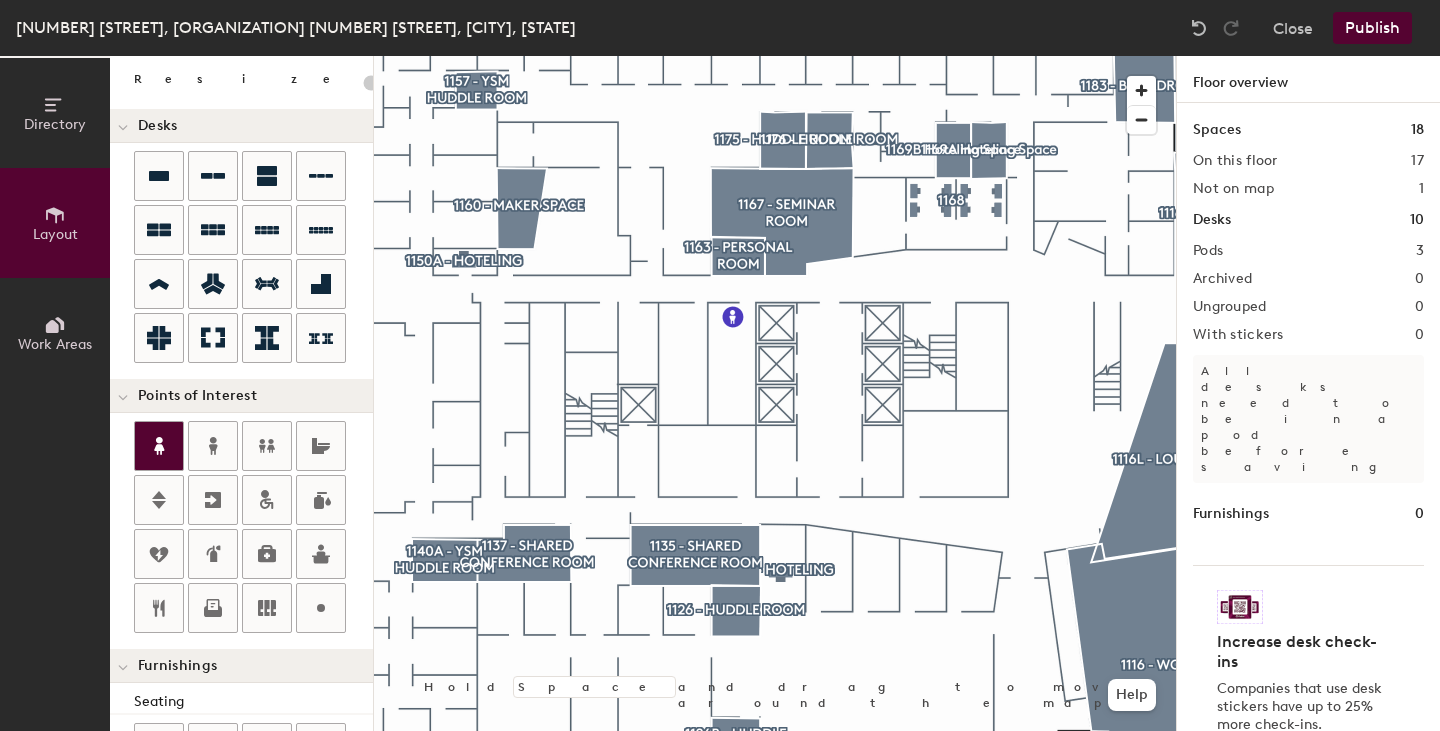 click 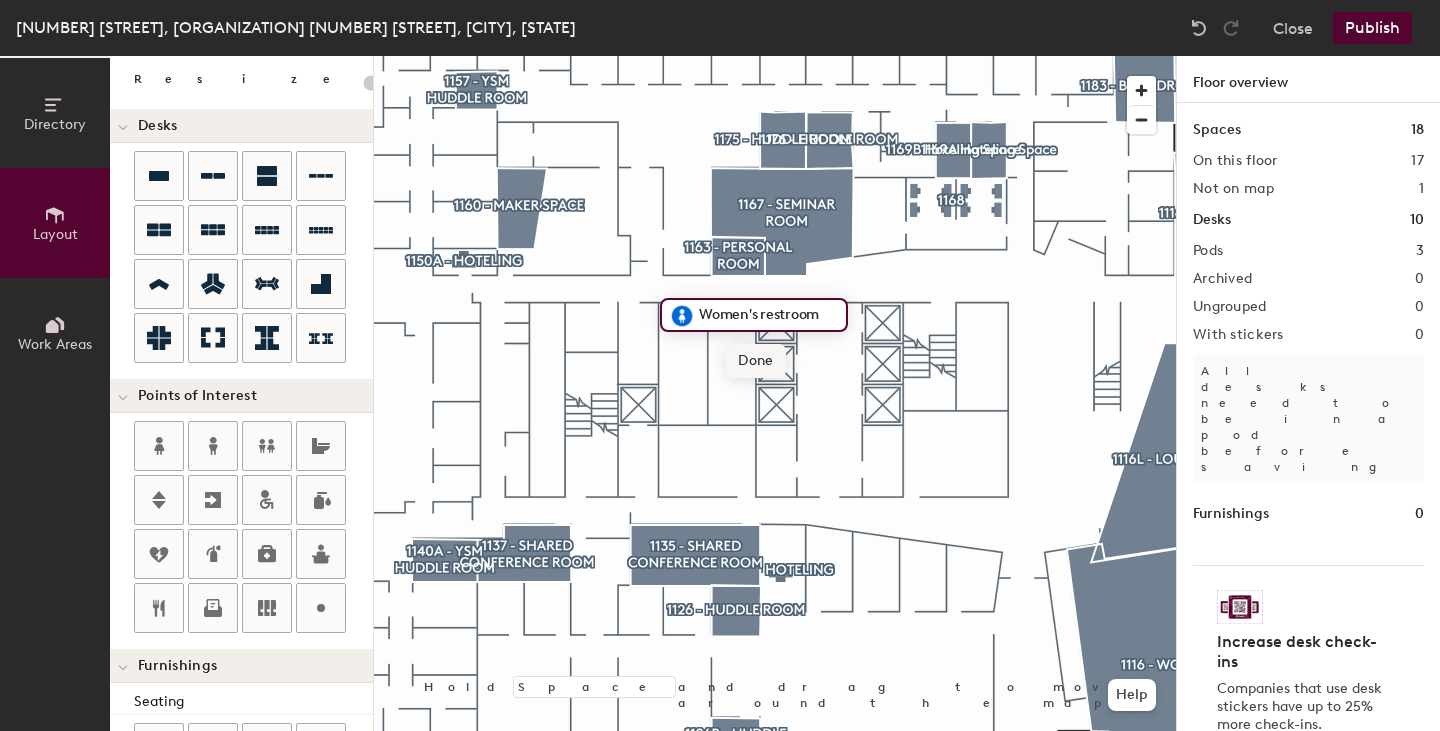 click on "Done" 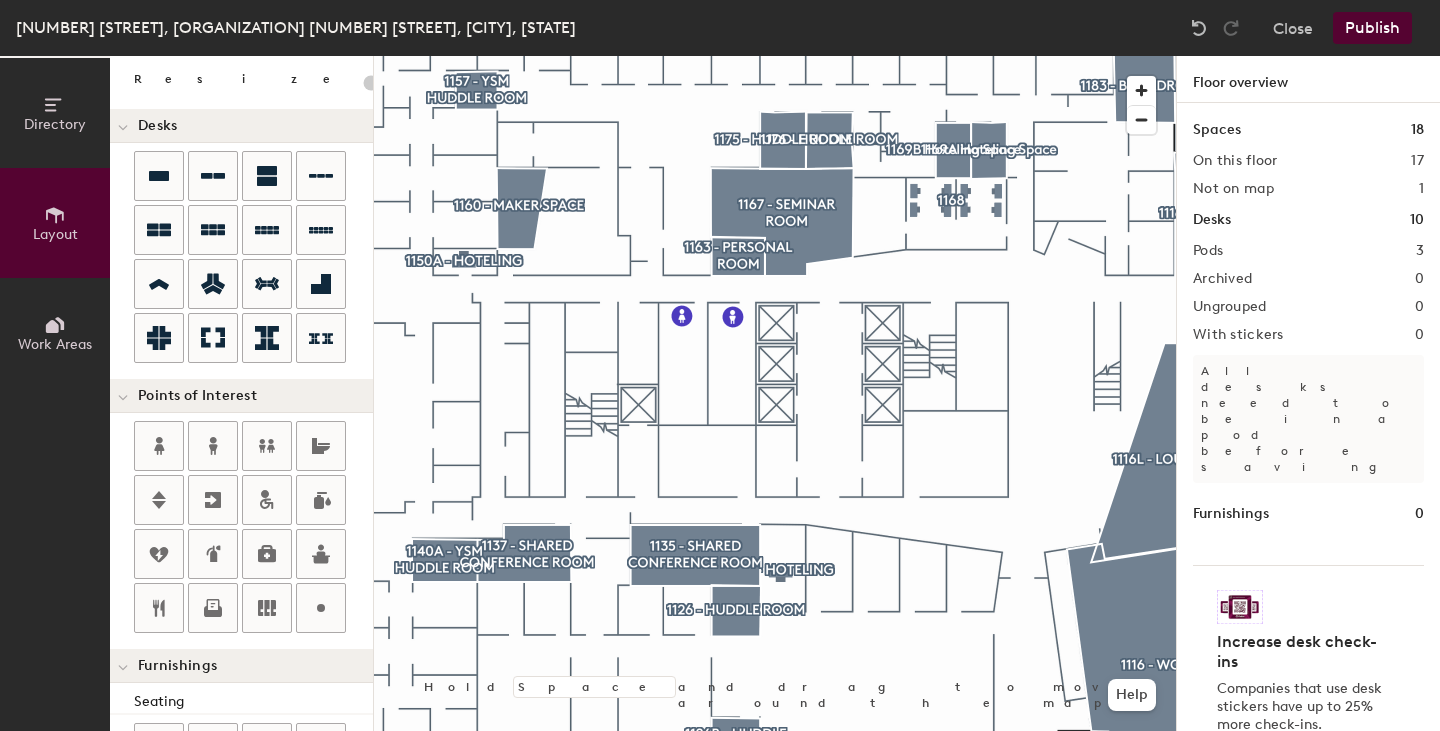 type on "20" 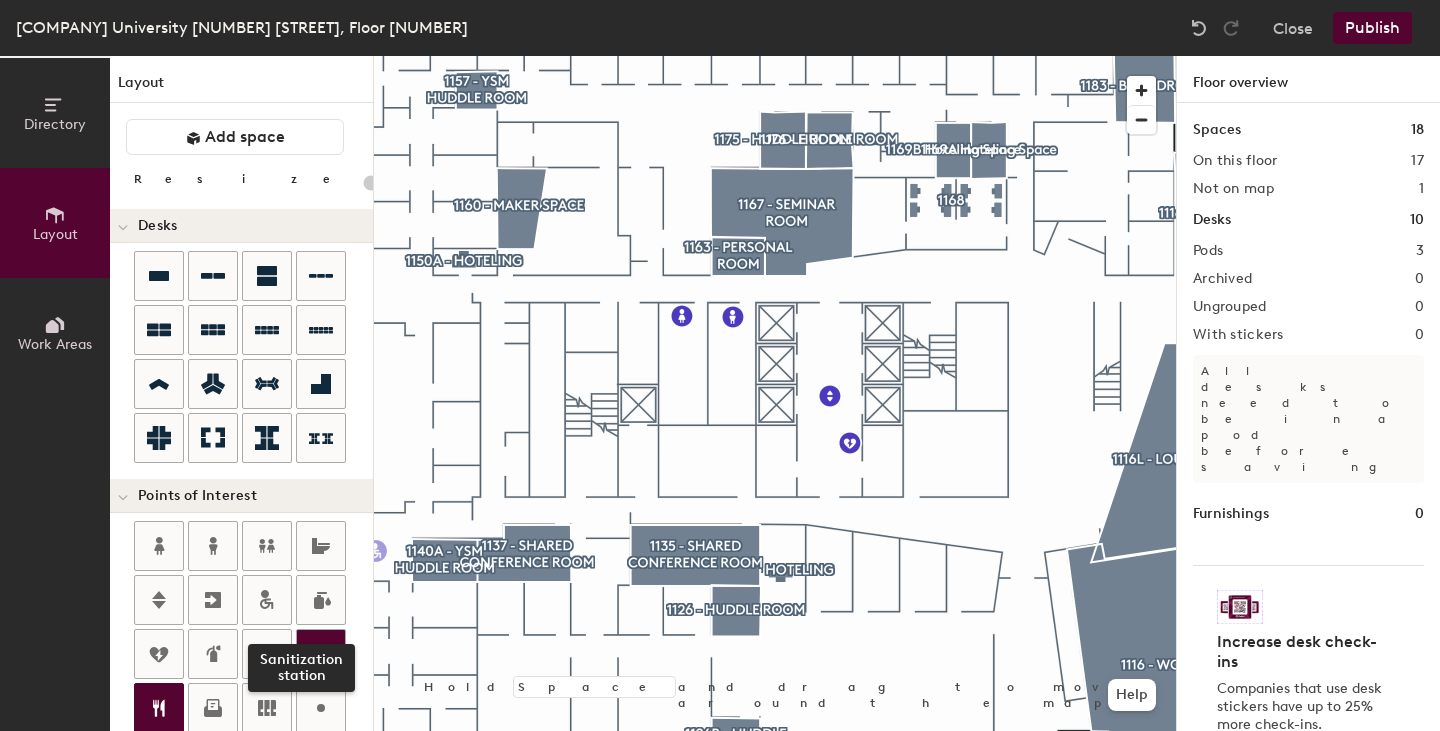 scroll, scrollTop: 0, scrollLeft: 0, axis: both 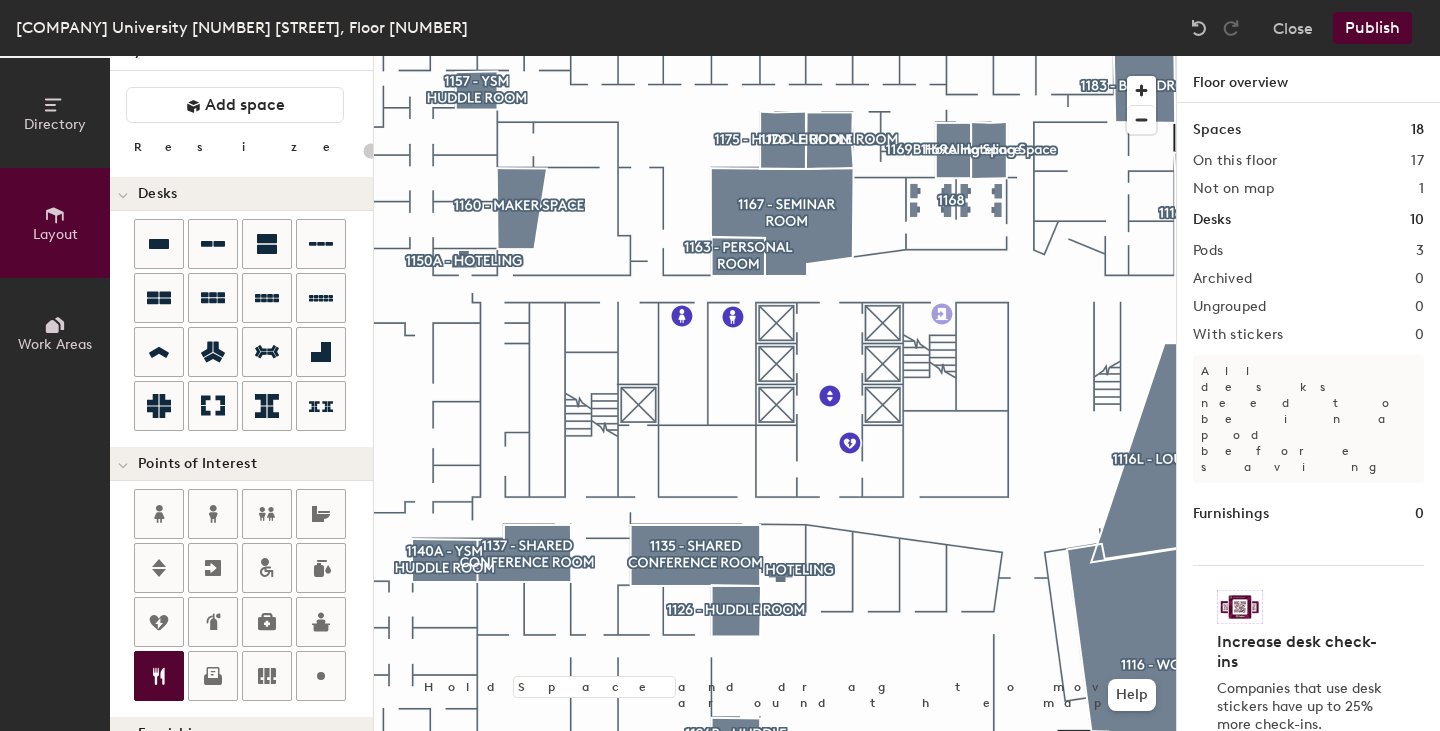 click on "Directory Layout Work Areas Layout   Add space Resize Desks Points of Interest Furnishings Seating Tables Booths Hold Space and drag to move around the map. Help Floor overview Spaces 18 On this floor 17 Not on map 1 Desks 10 Pods 3 Archived 0 Ungrouped 0 With stickers 0 All desks need to be in a pod before saving Furnishings 0 Increase desk check-ins Companies that use desk stickers have up to 25% more check-ins. Get your stickers" 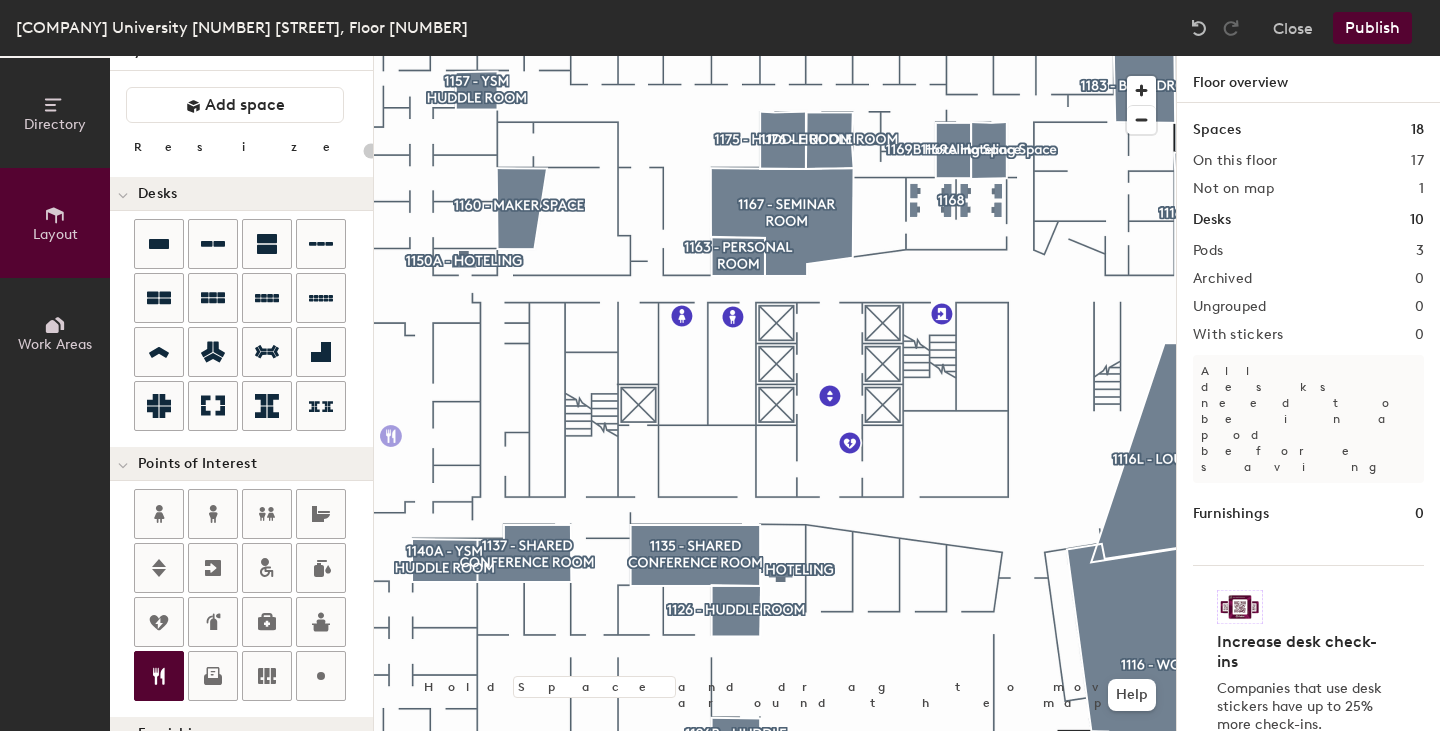 click 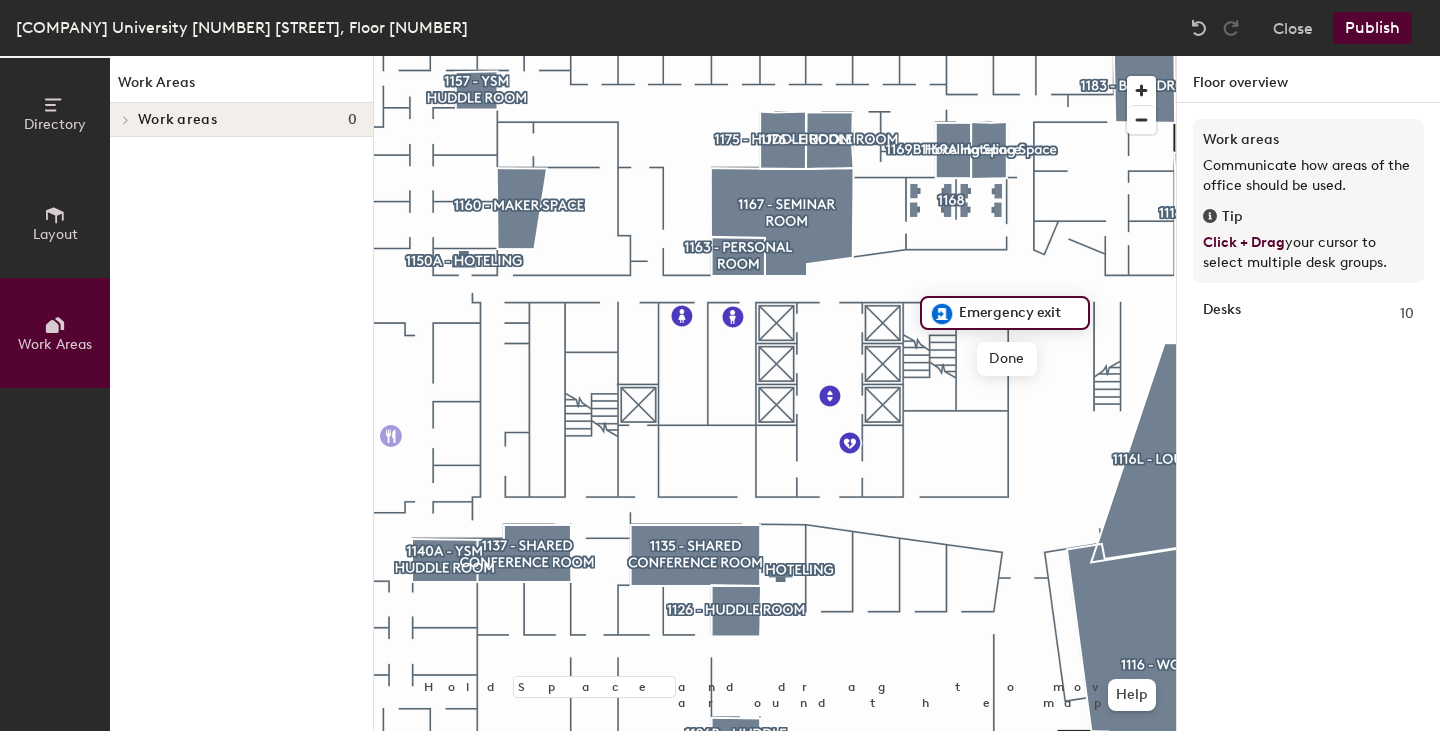 scroll, scrollTop: 0, scrollLeft: 0, axis: both 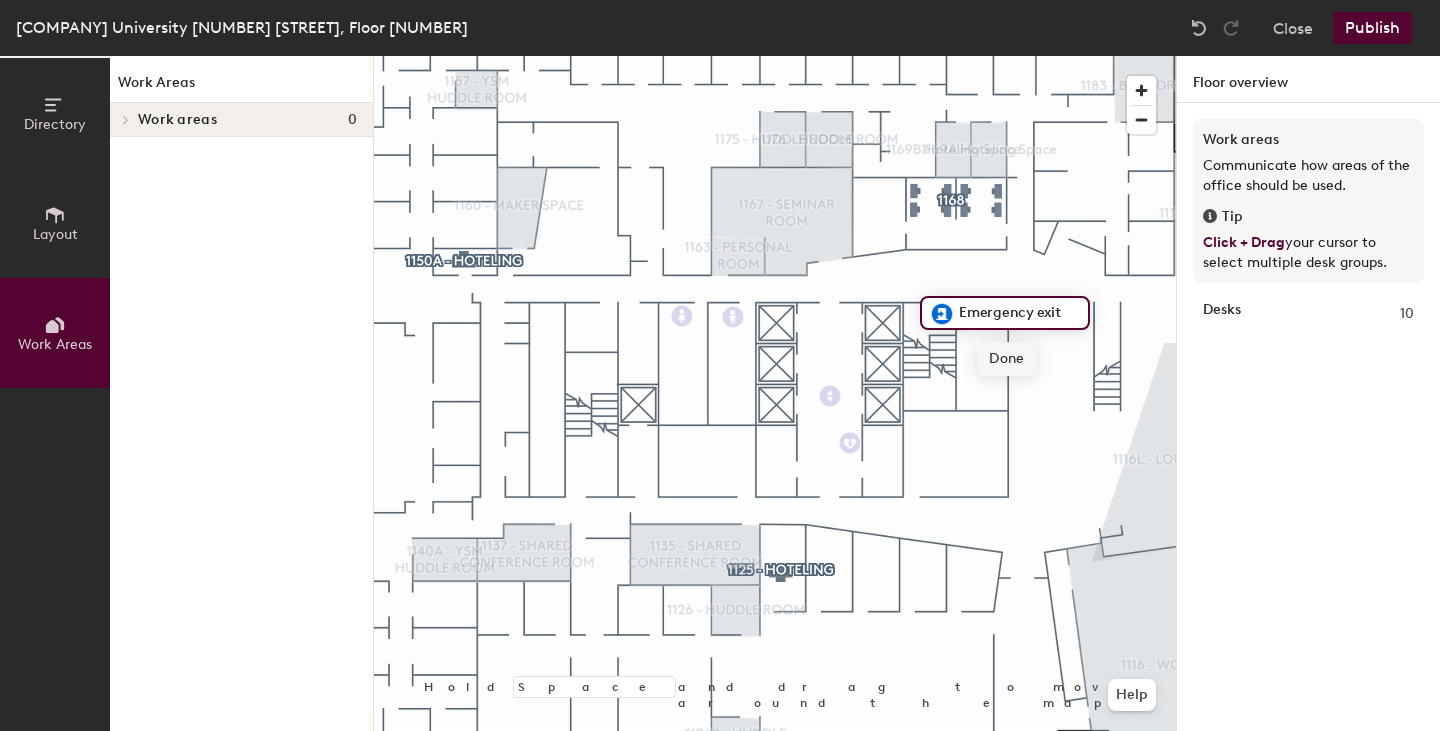 click on "Done" 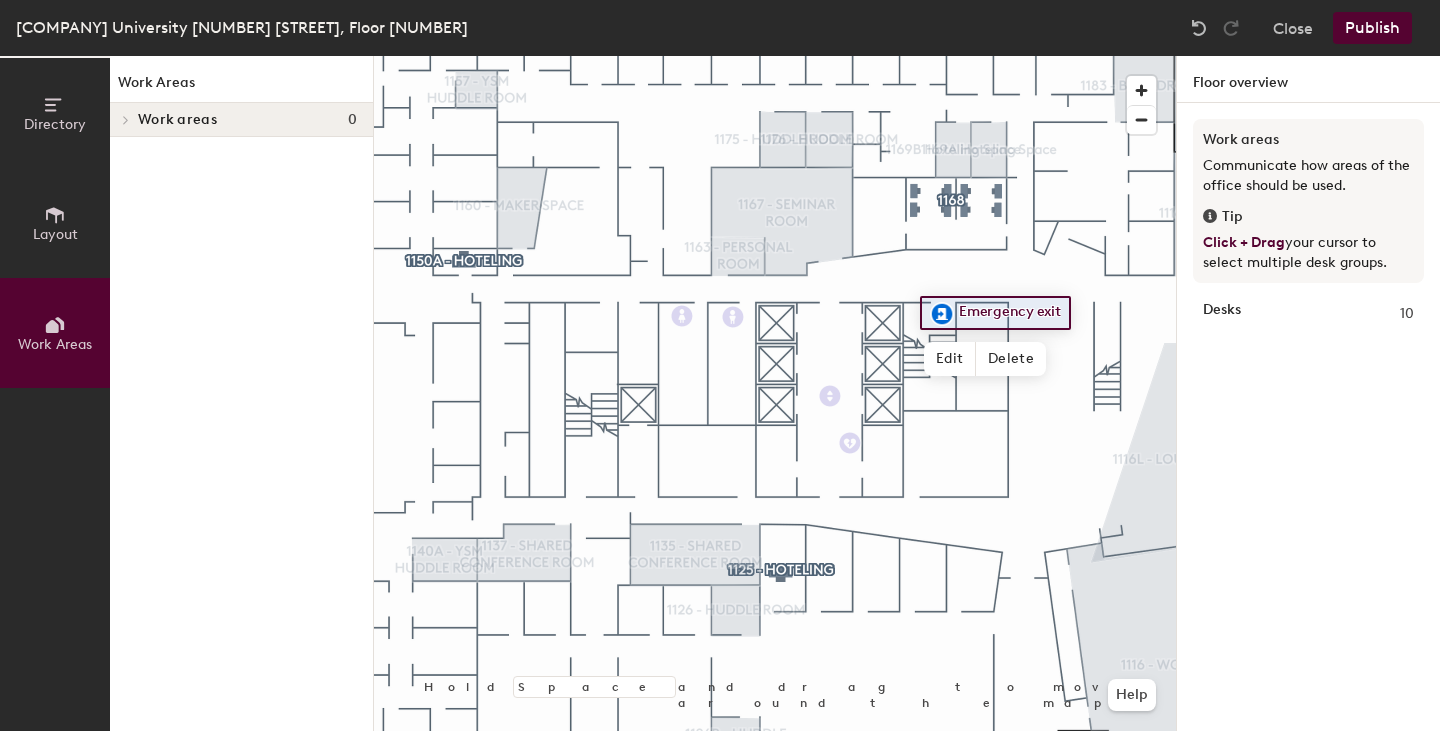 click 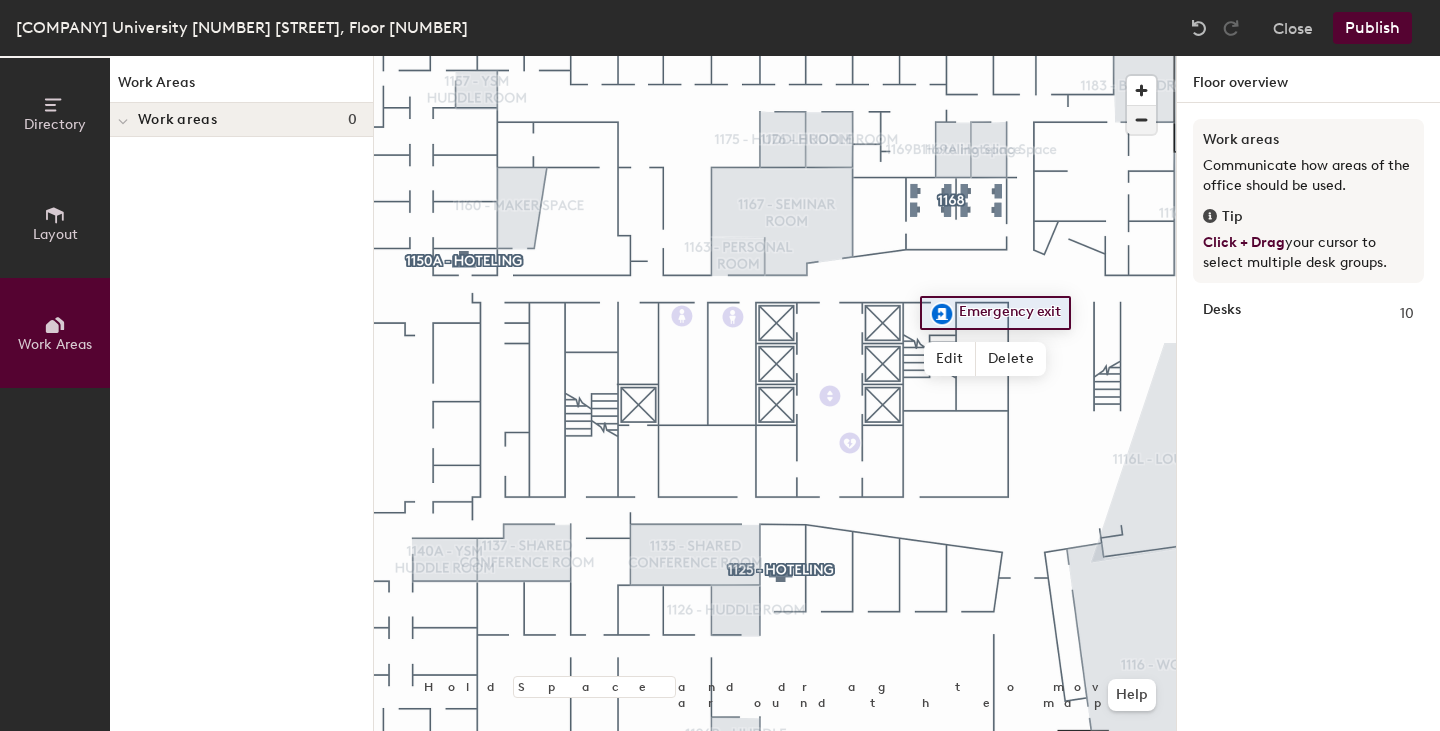 drag, startPoint x: 1037, startPoint y: 371, endPoint x: 1146, endPoint y: 118, distance: 275.48138 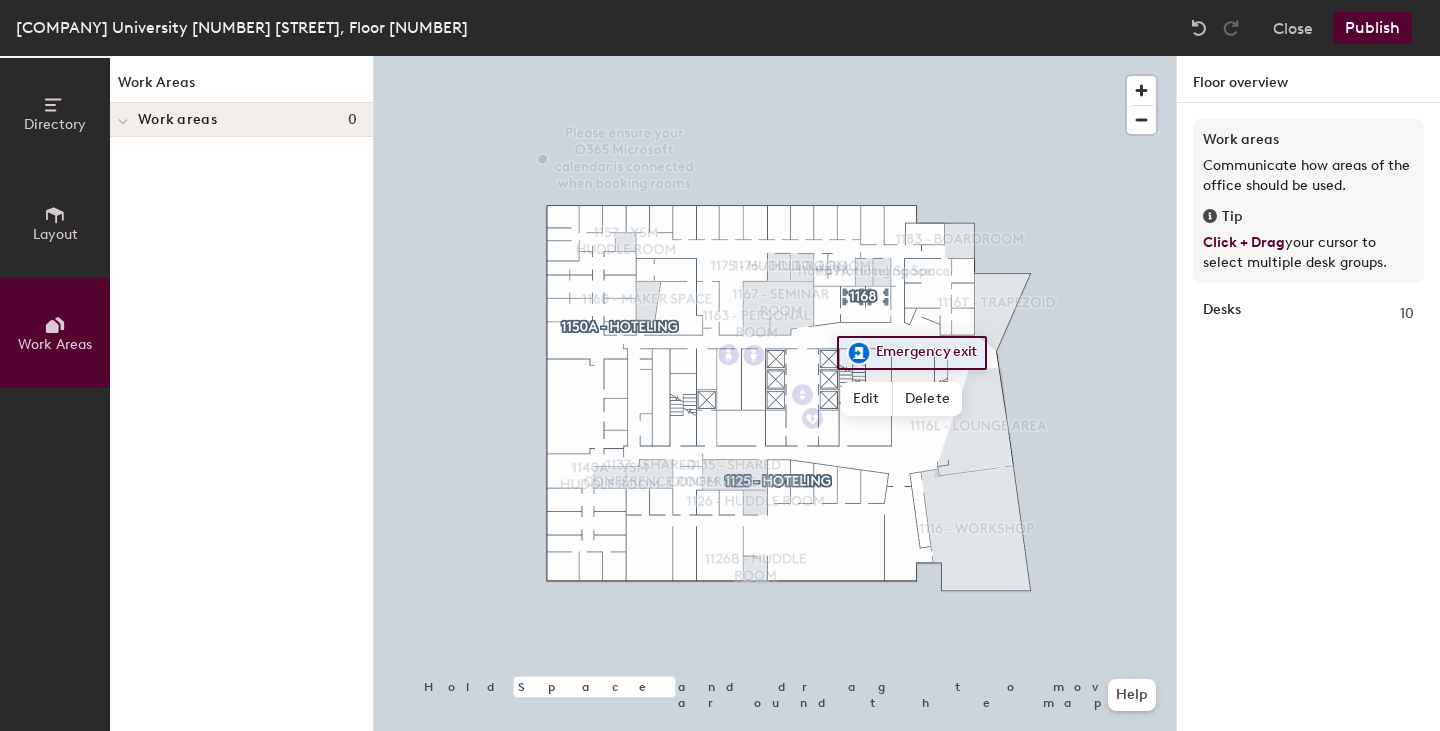 click on "Layout" 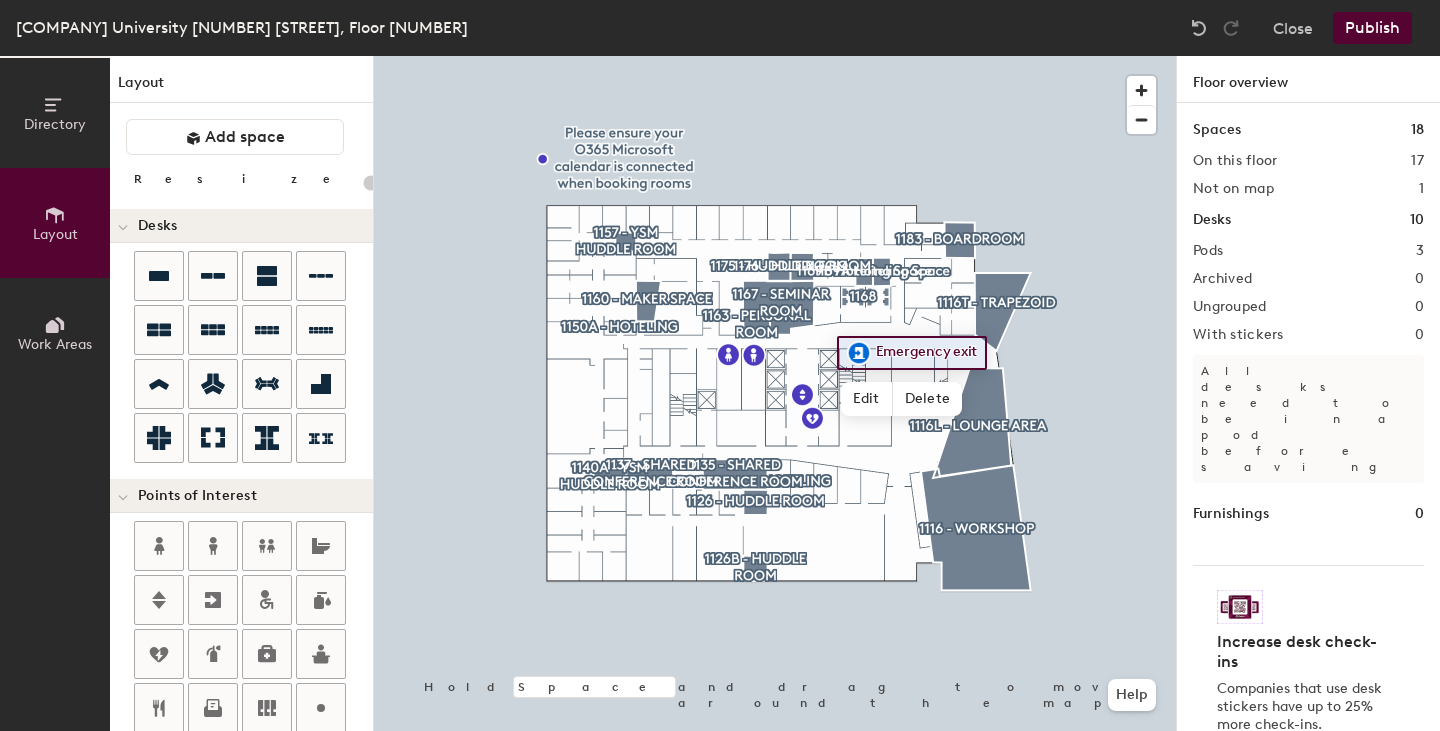 click on "Publish" 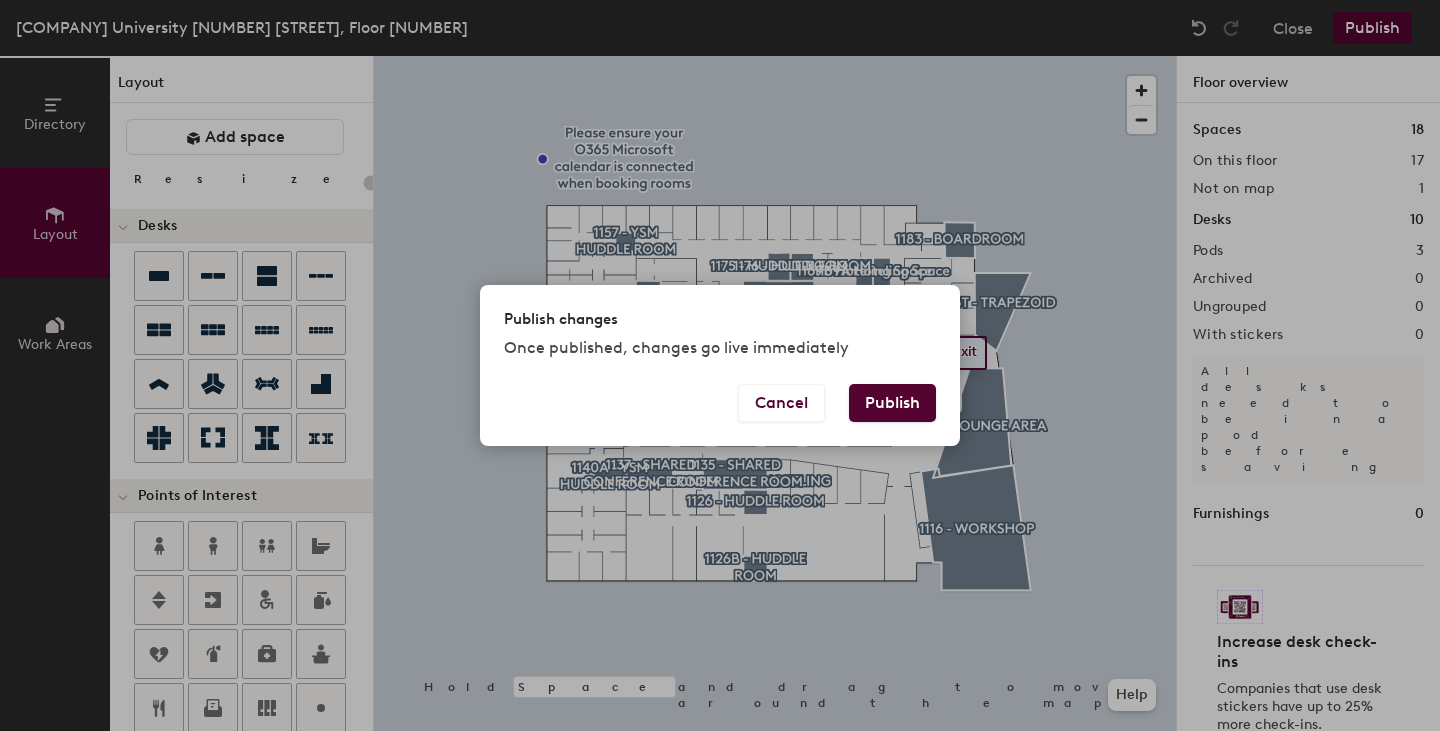 click on "Publish" at bounding box center [892, 403] 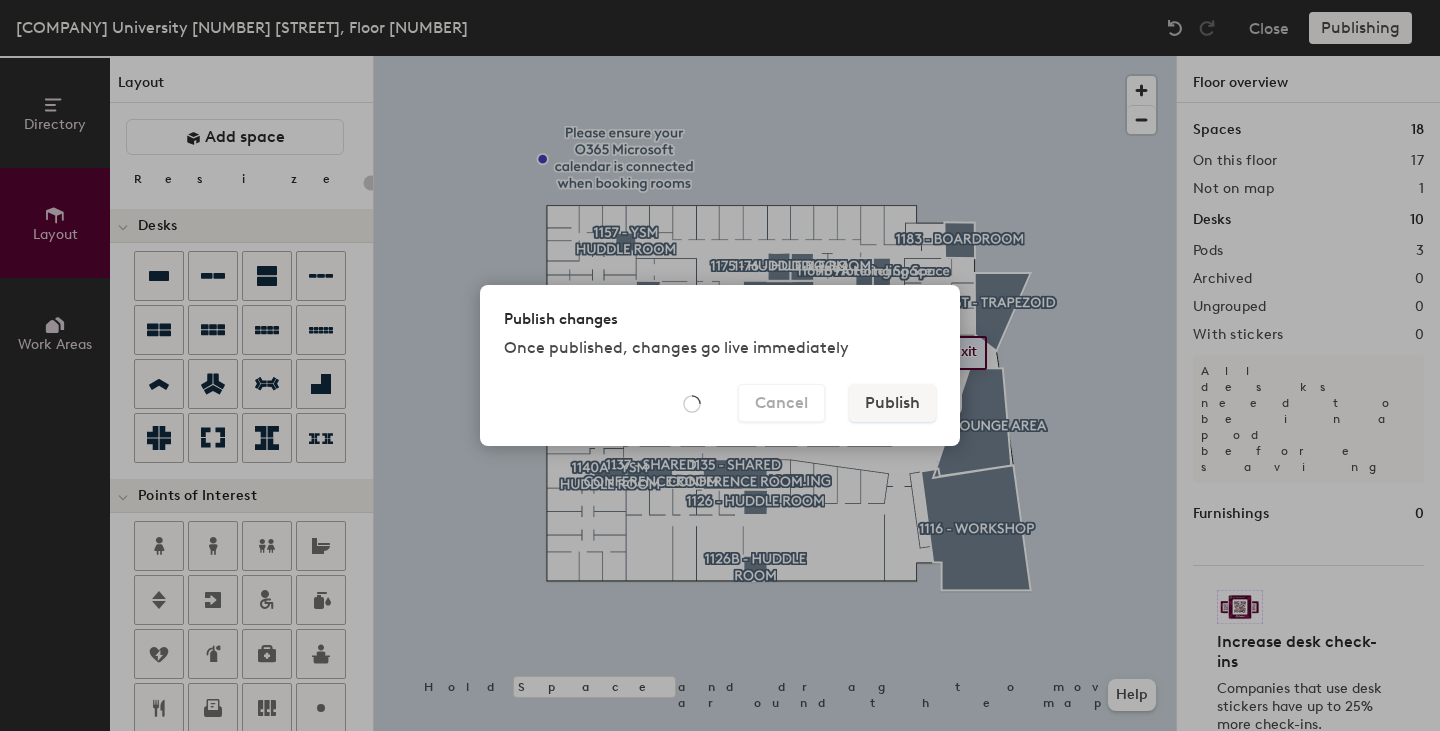 type on "20" 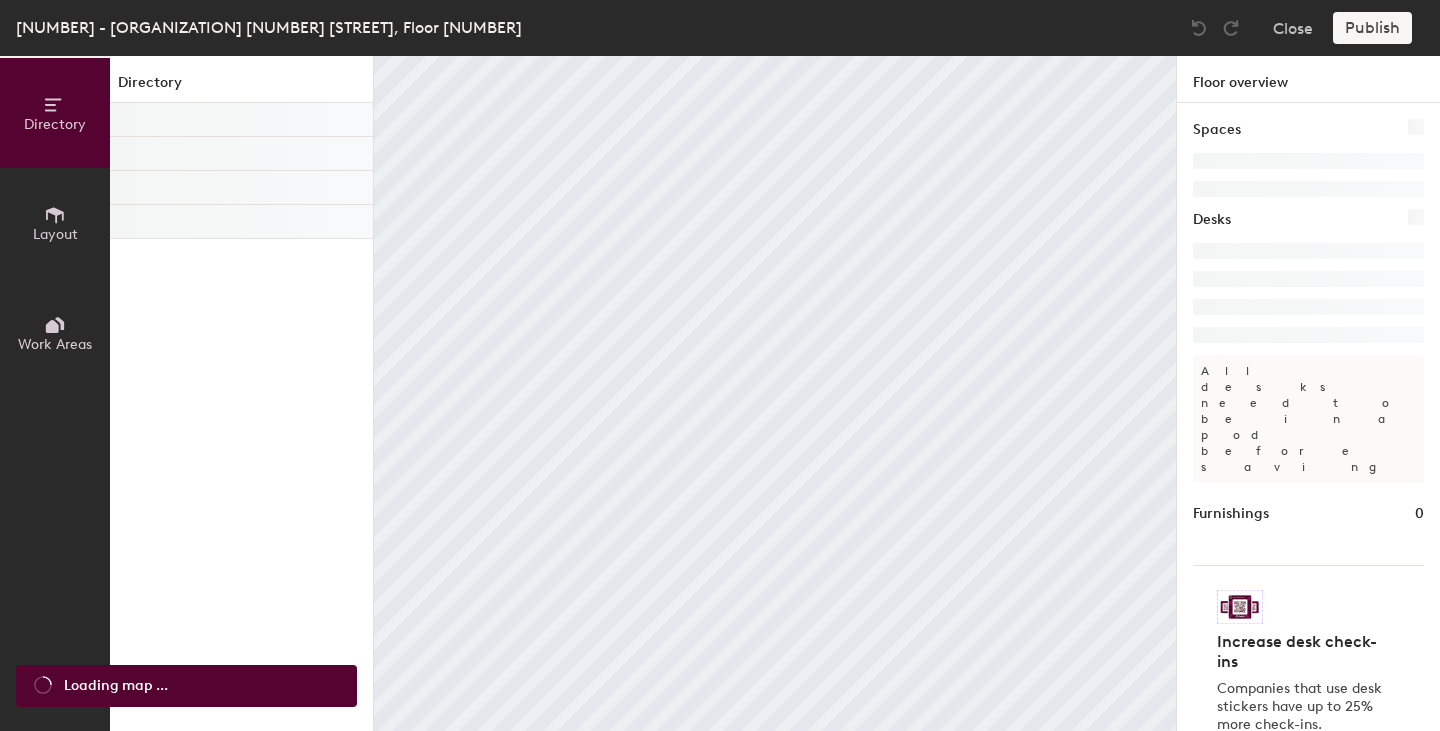 scroll, scrollTop: 0, scrollLeft: 0, axis: both 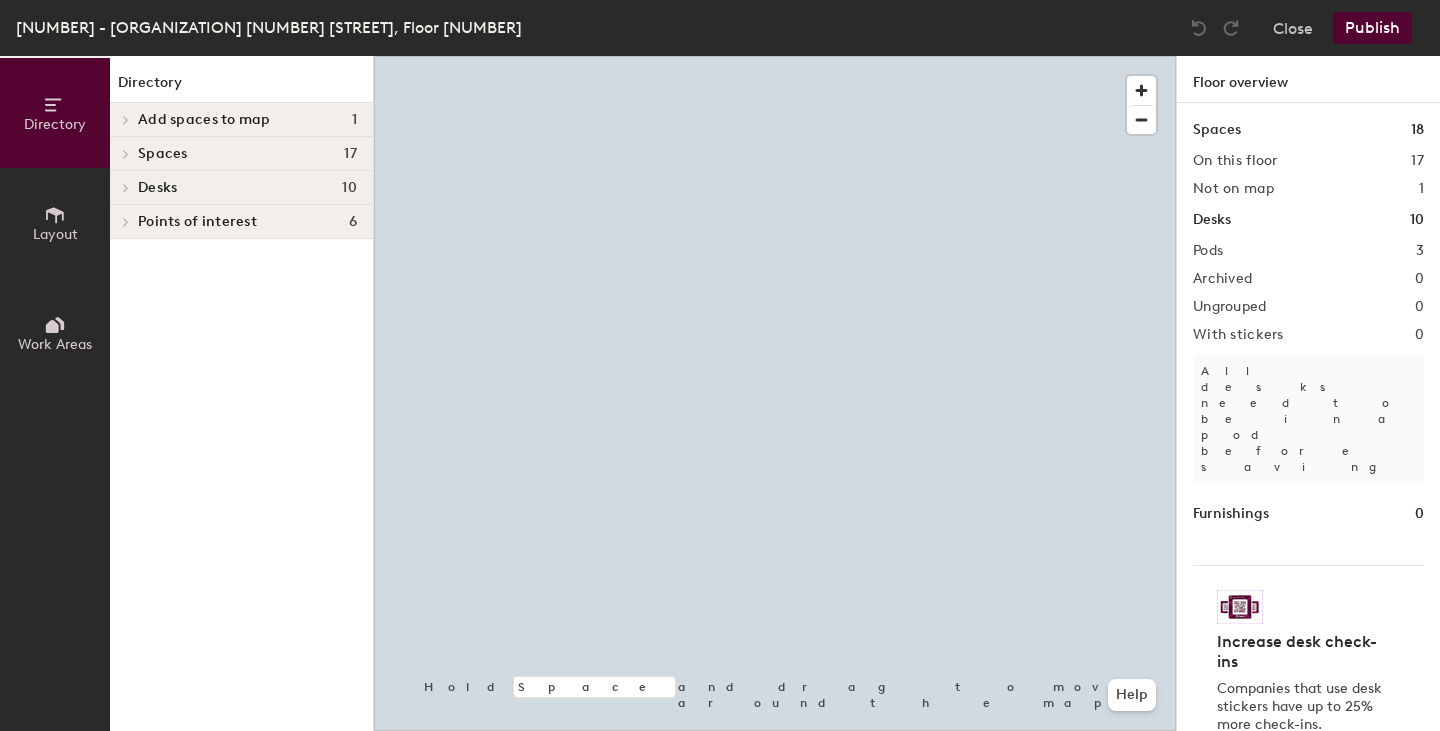 click on "Points of interest" 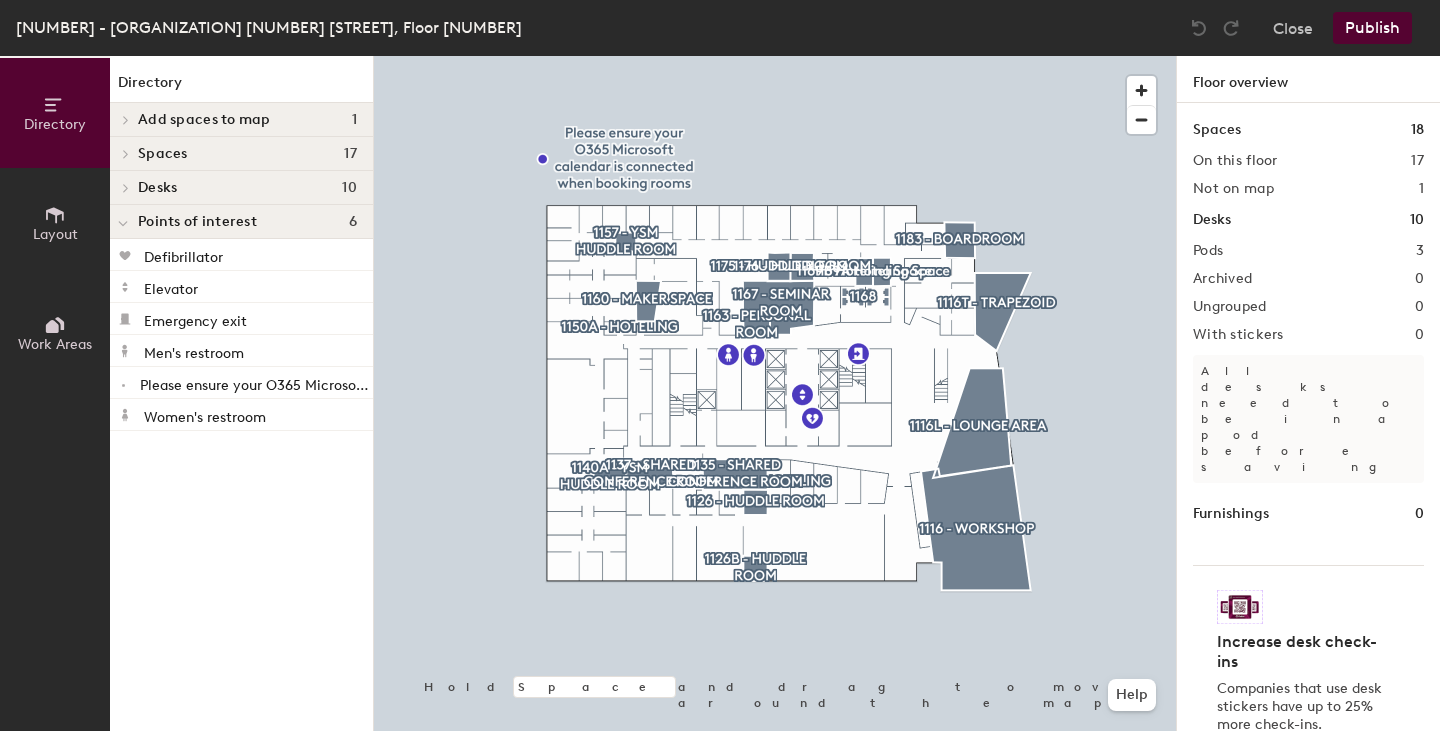 click 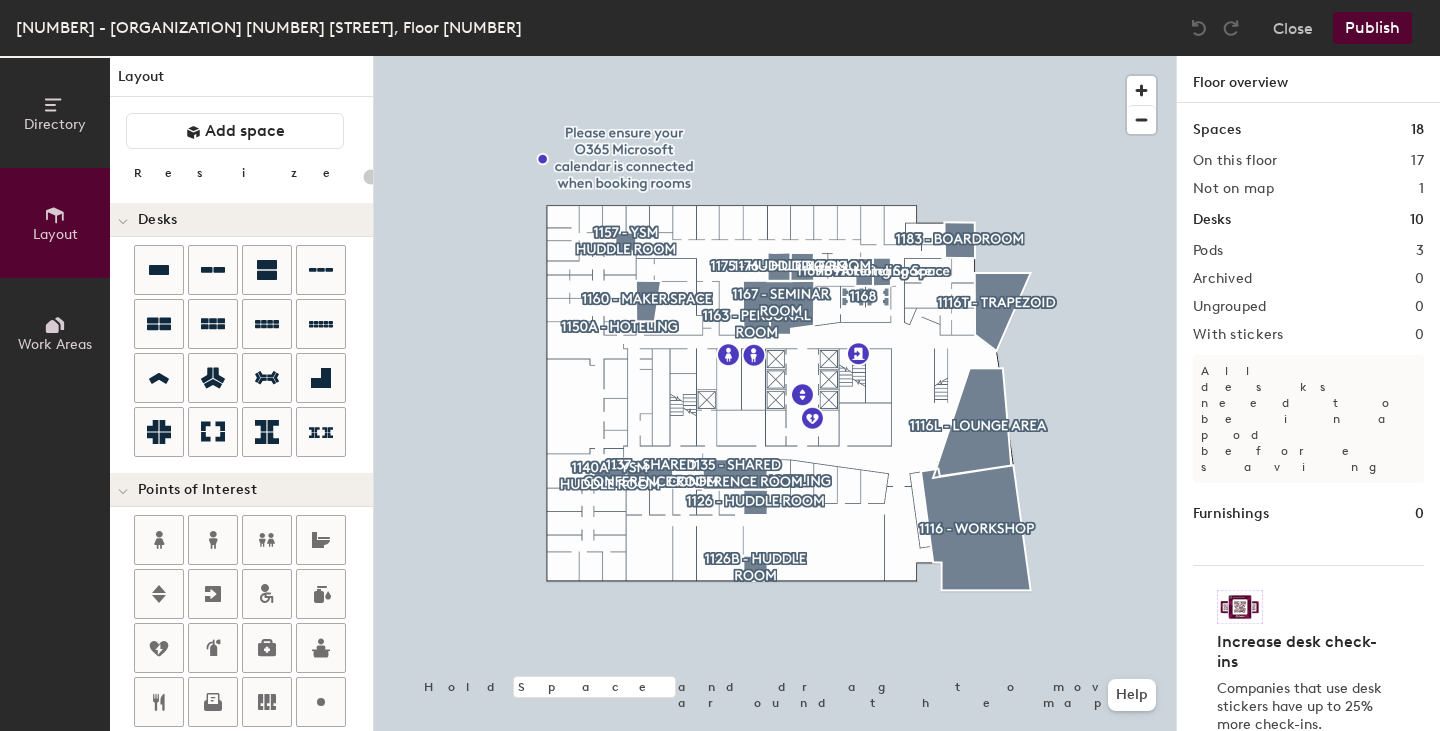 scroll, scrollTop: 0, scrollLeft: 0, axis: both 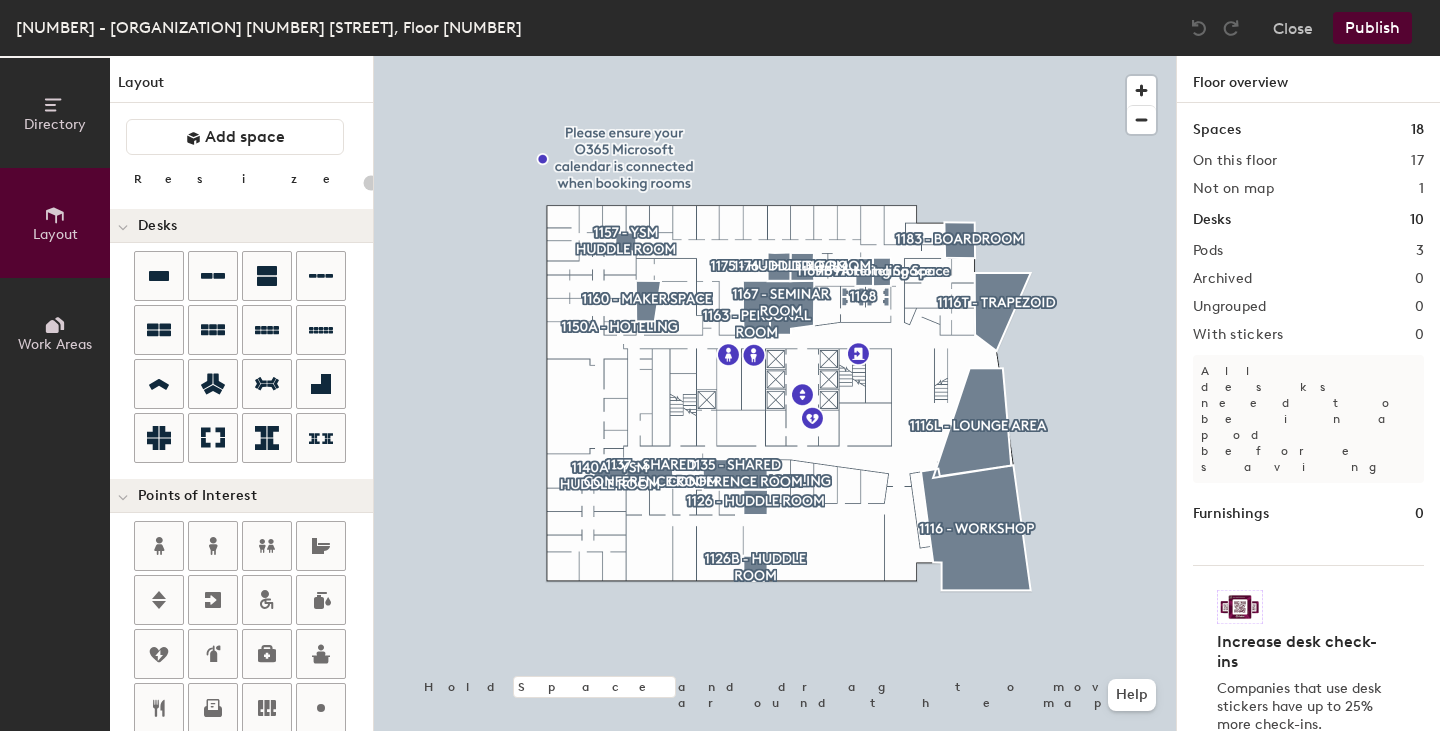 click on "Directory" 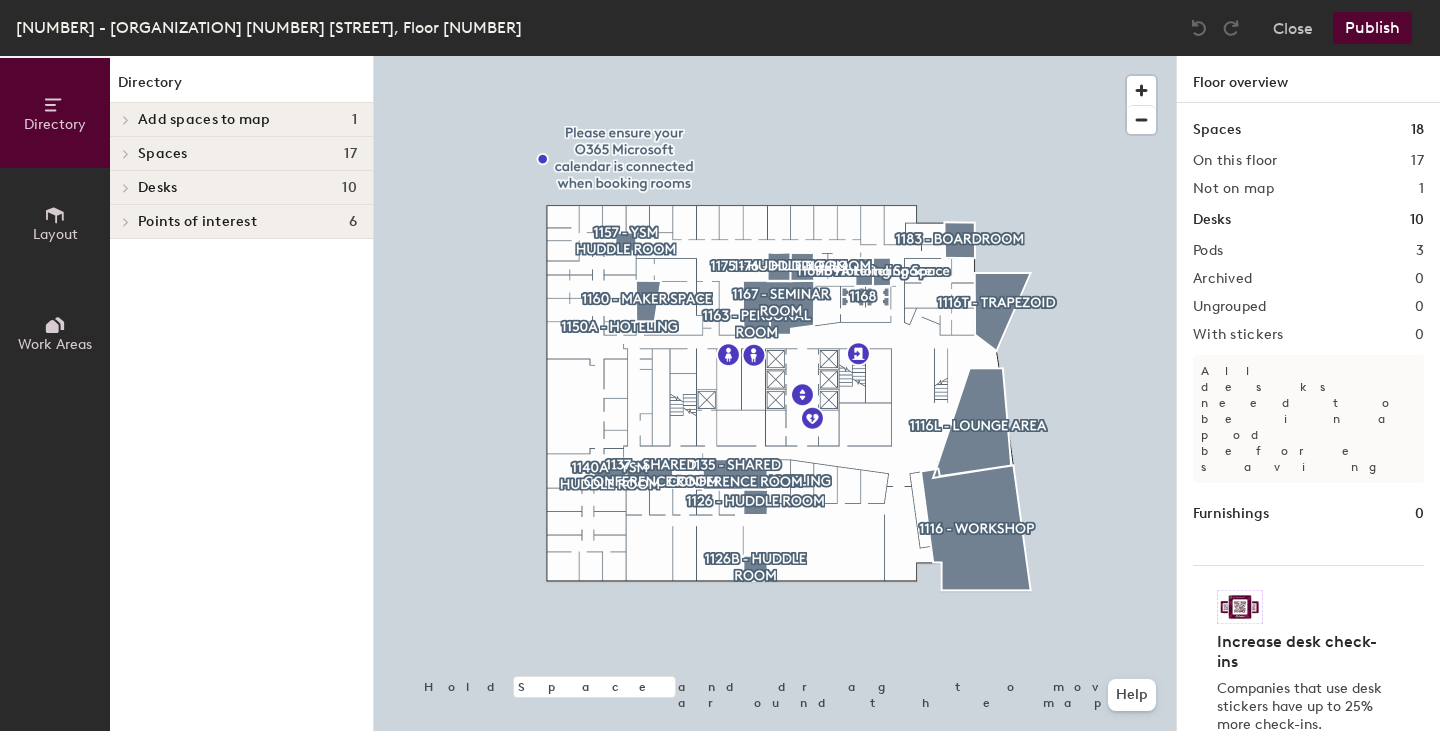 click on "Add spaces to map" 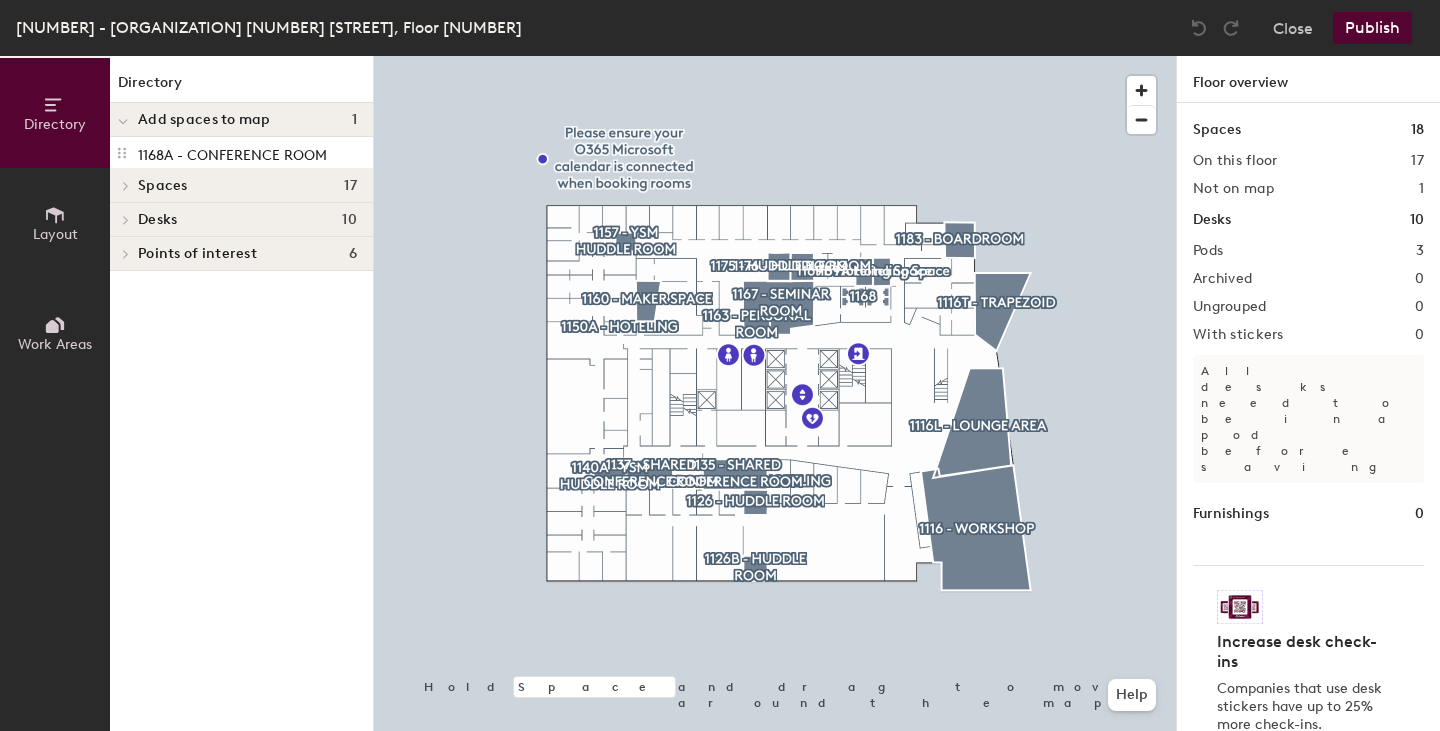 click 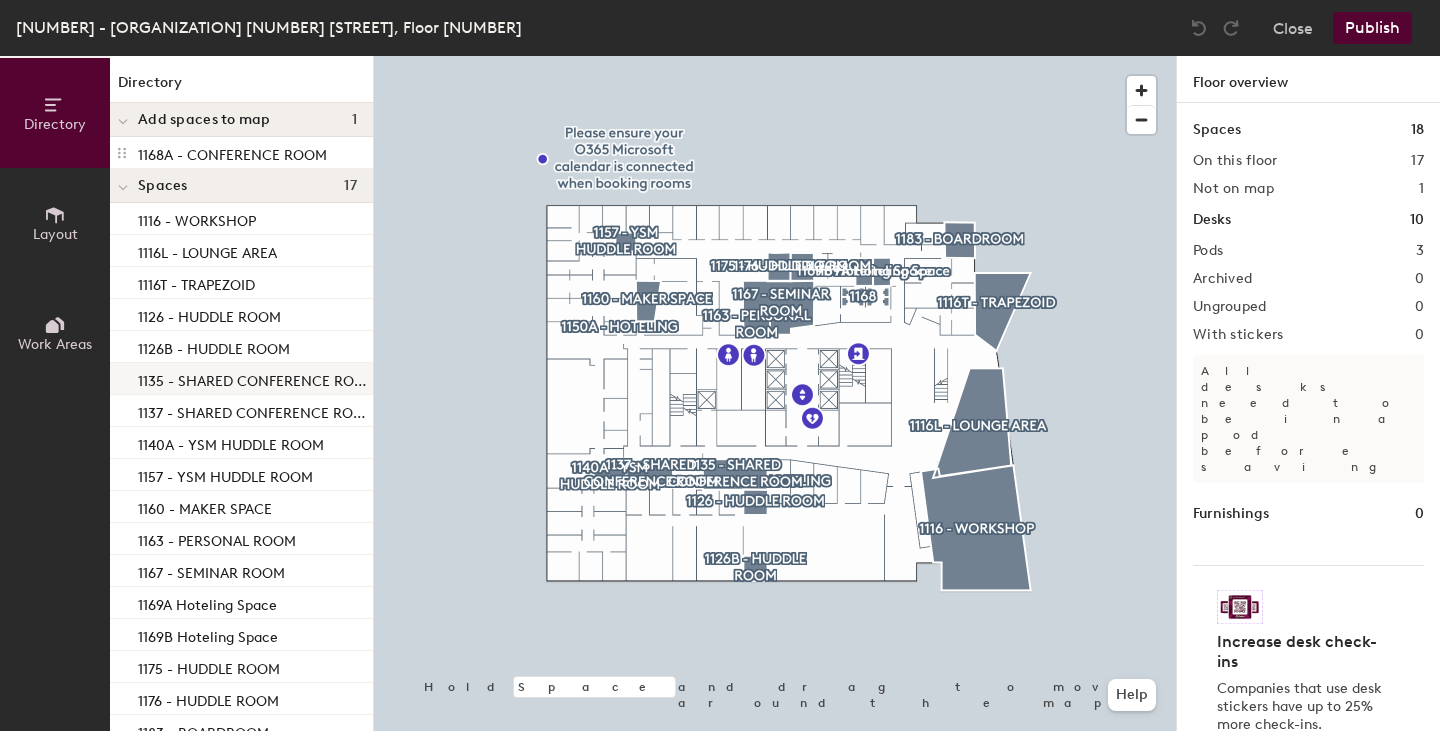 scroll, scrollTop: 0, scrollLeft: 0, axis: both 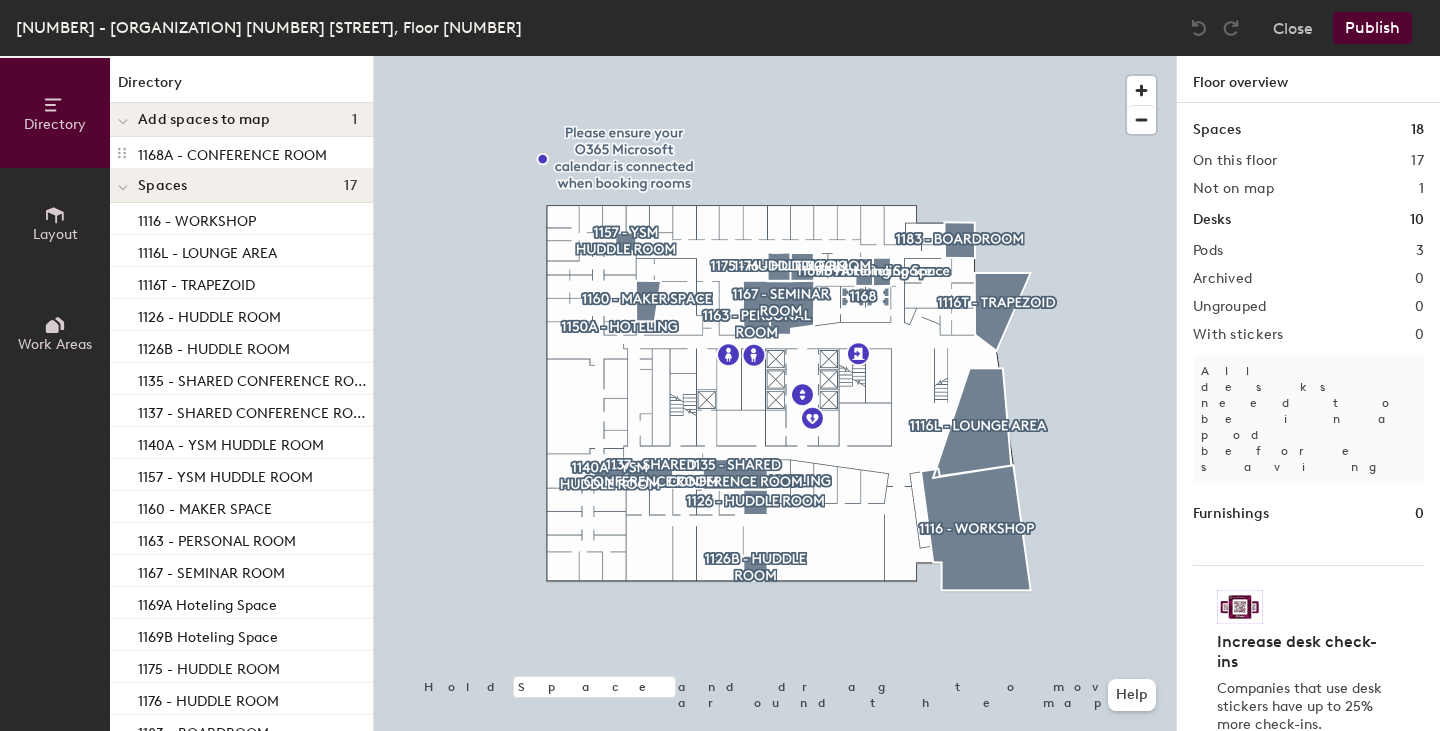 click 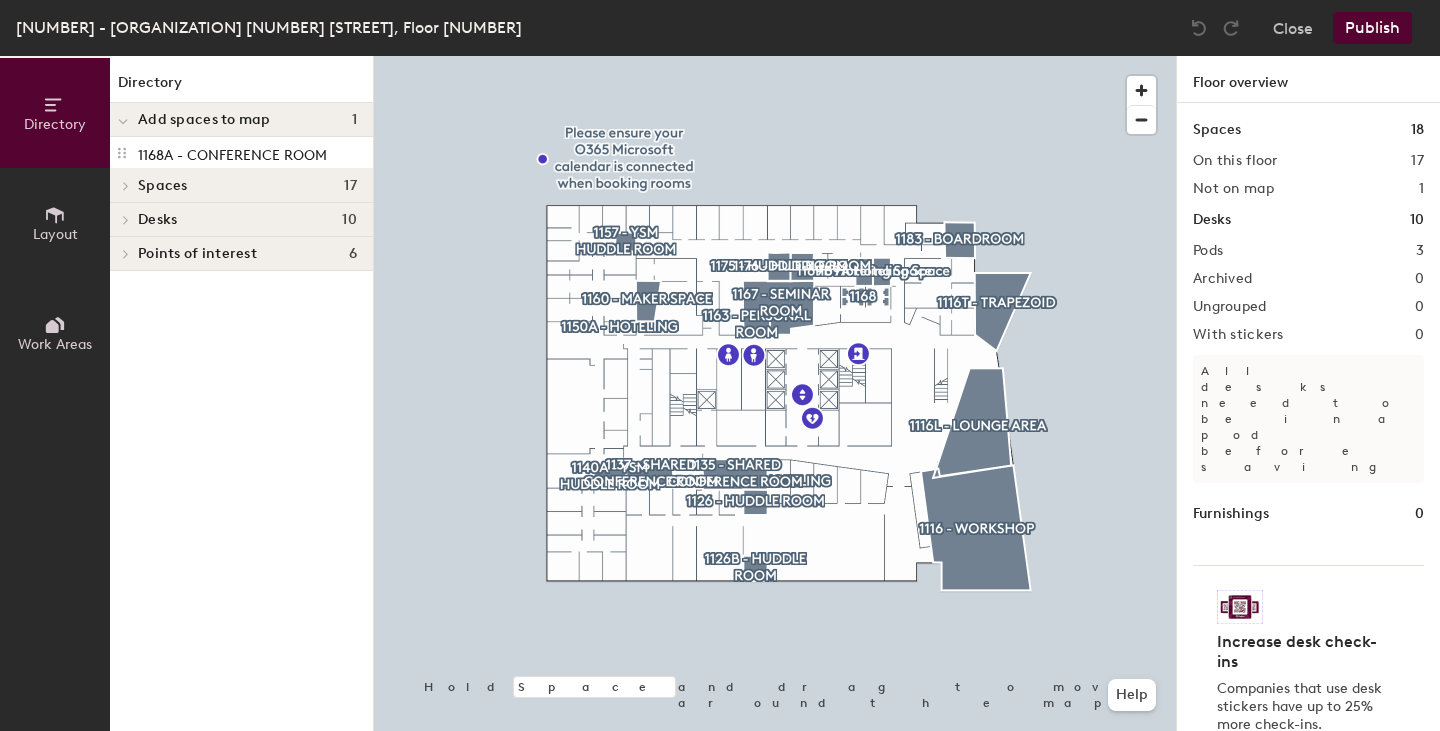 click 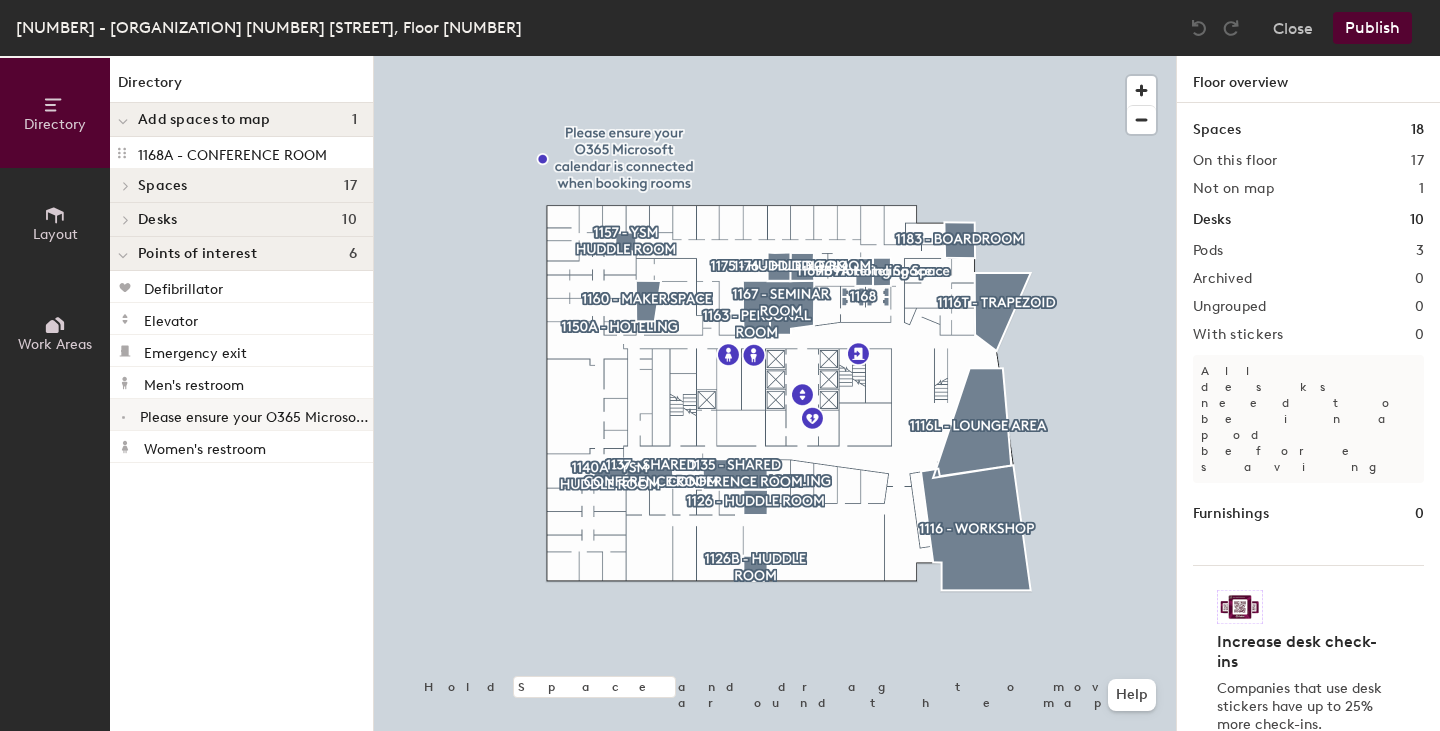 click on "Please ensure your O365 Microsoft calendar is connected when booking rooms" 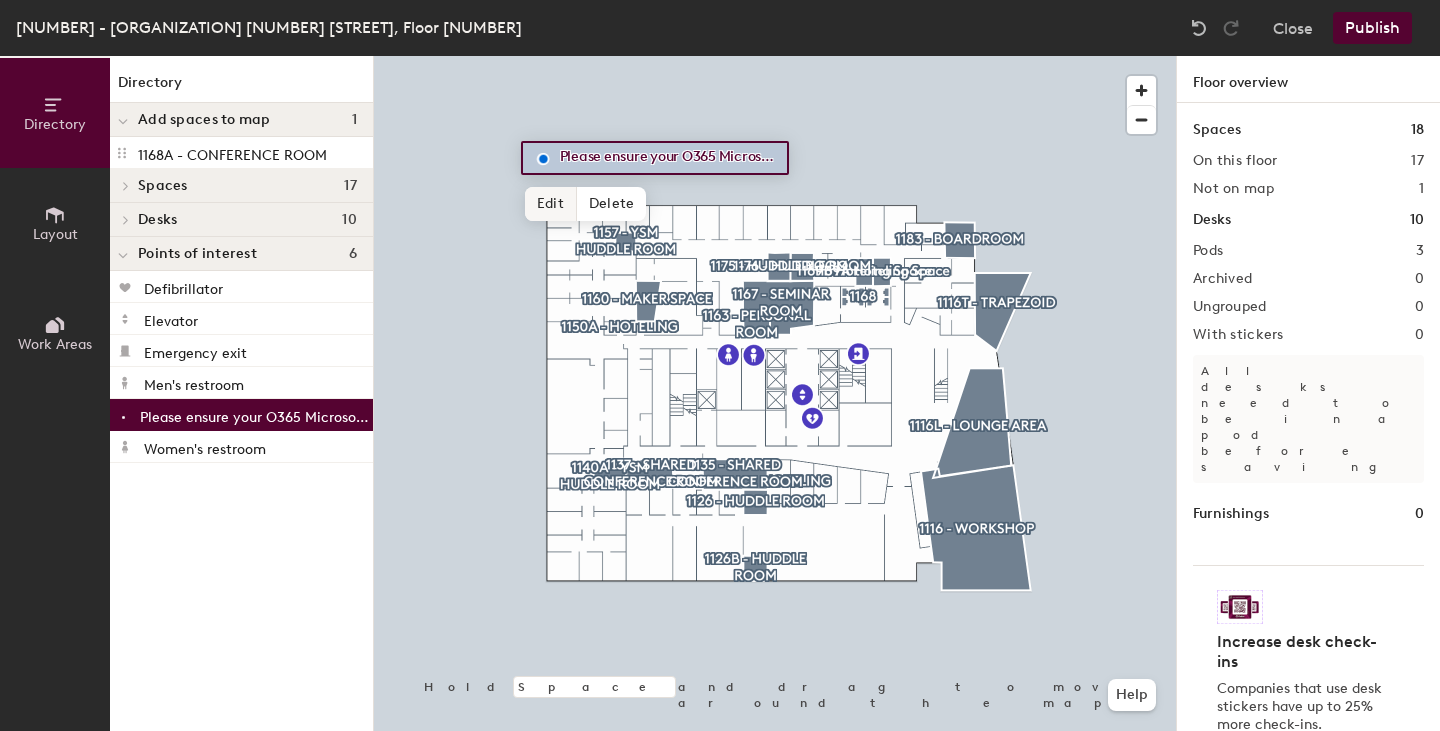 click on "Edit" 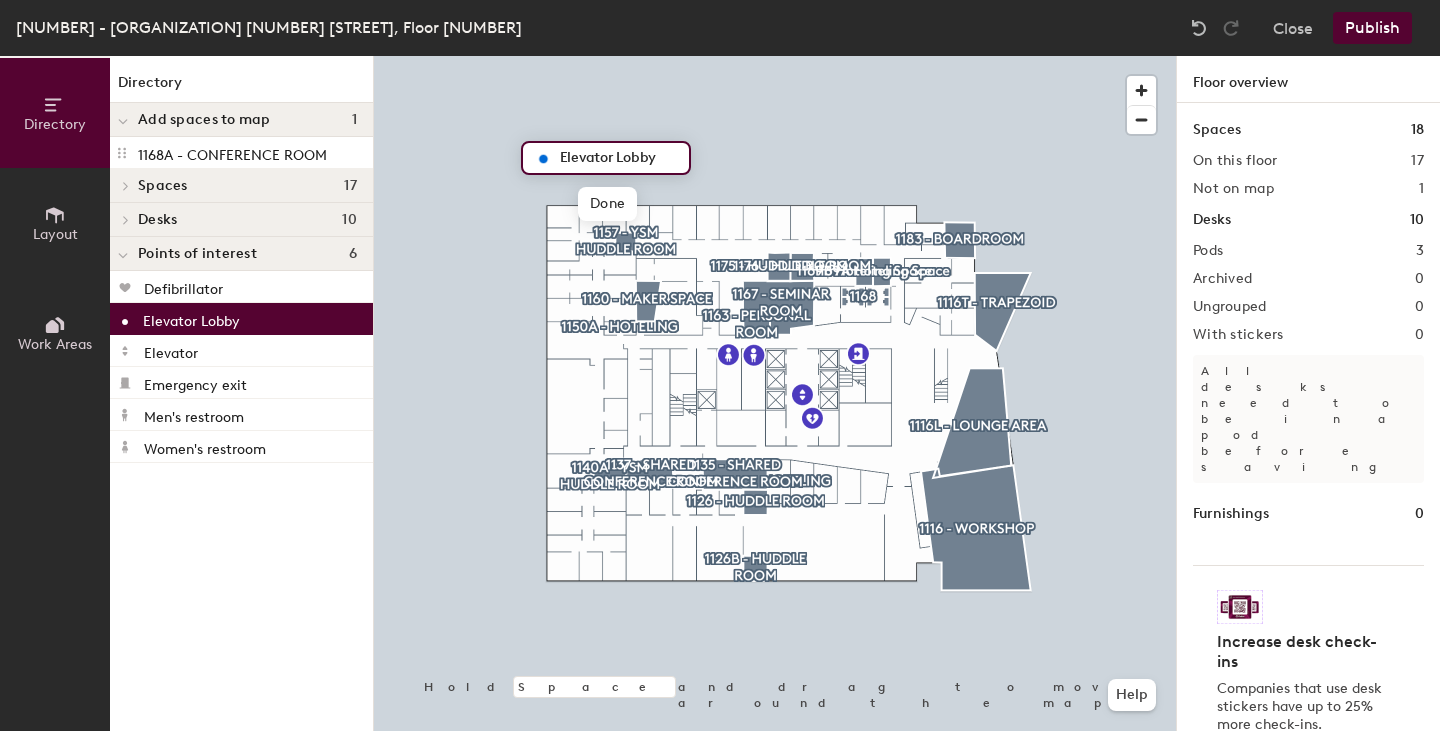 scroll, scrollTop: 0, scrollLeft: 0, axis: both 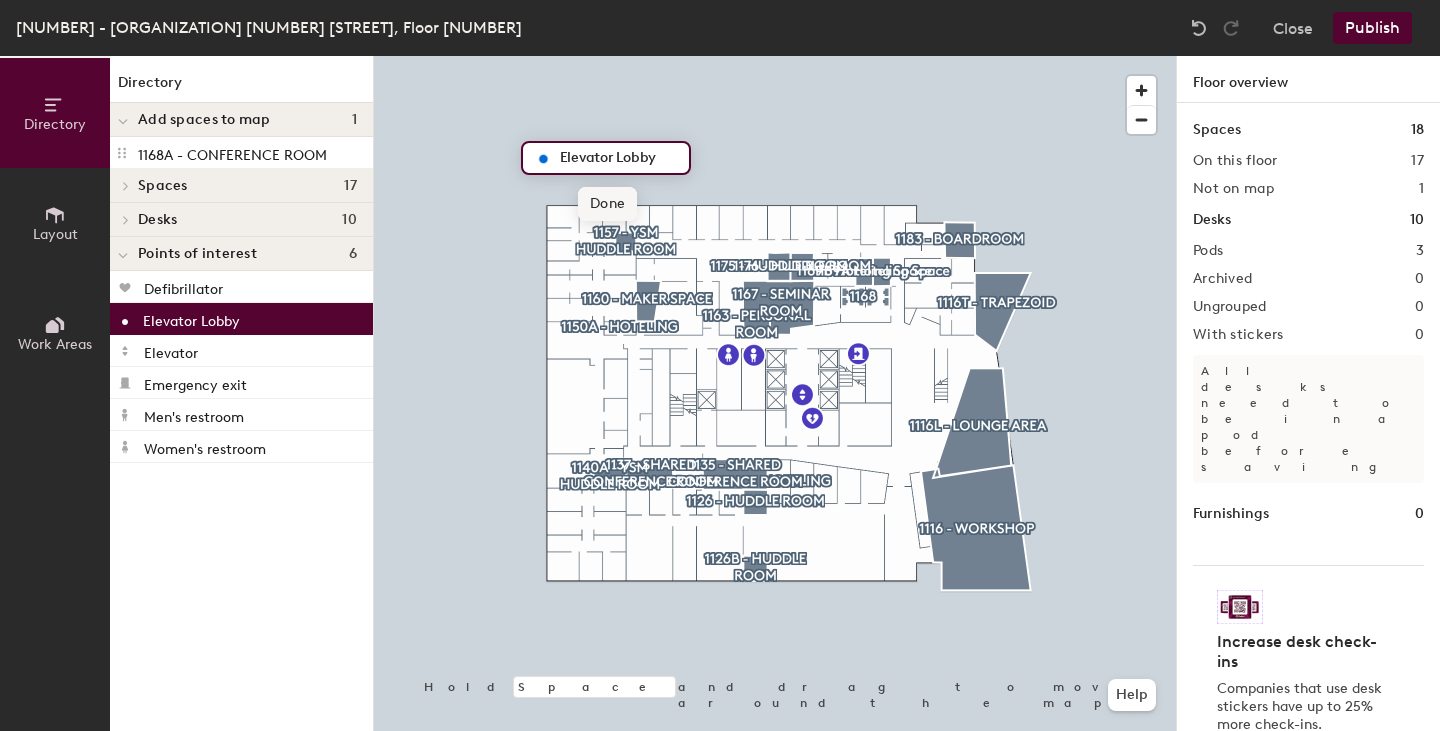 type on "Elevator Lobby" 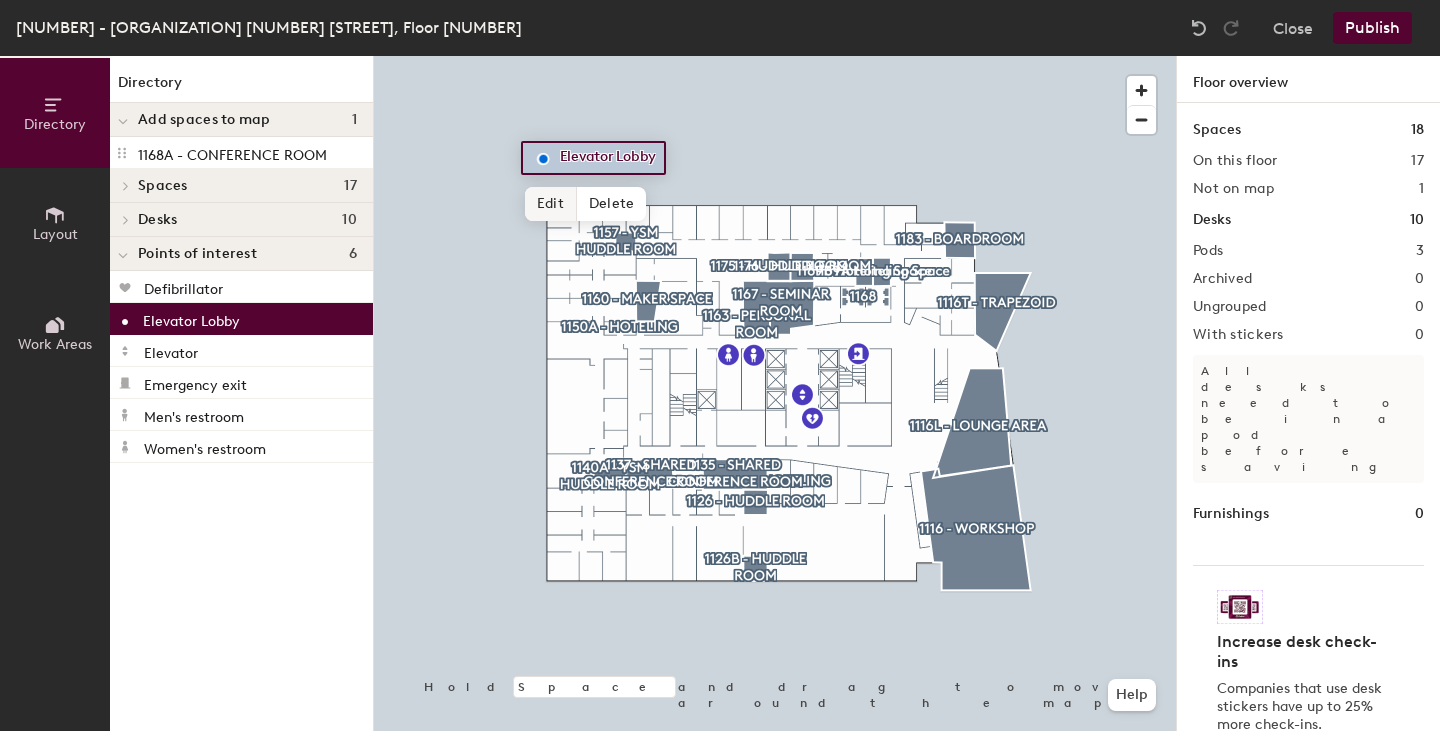 click on "Edit" 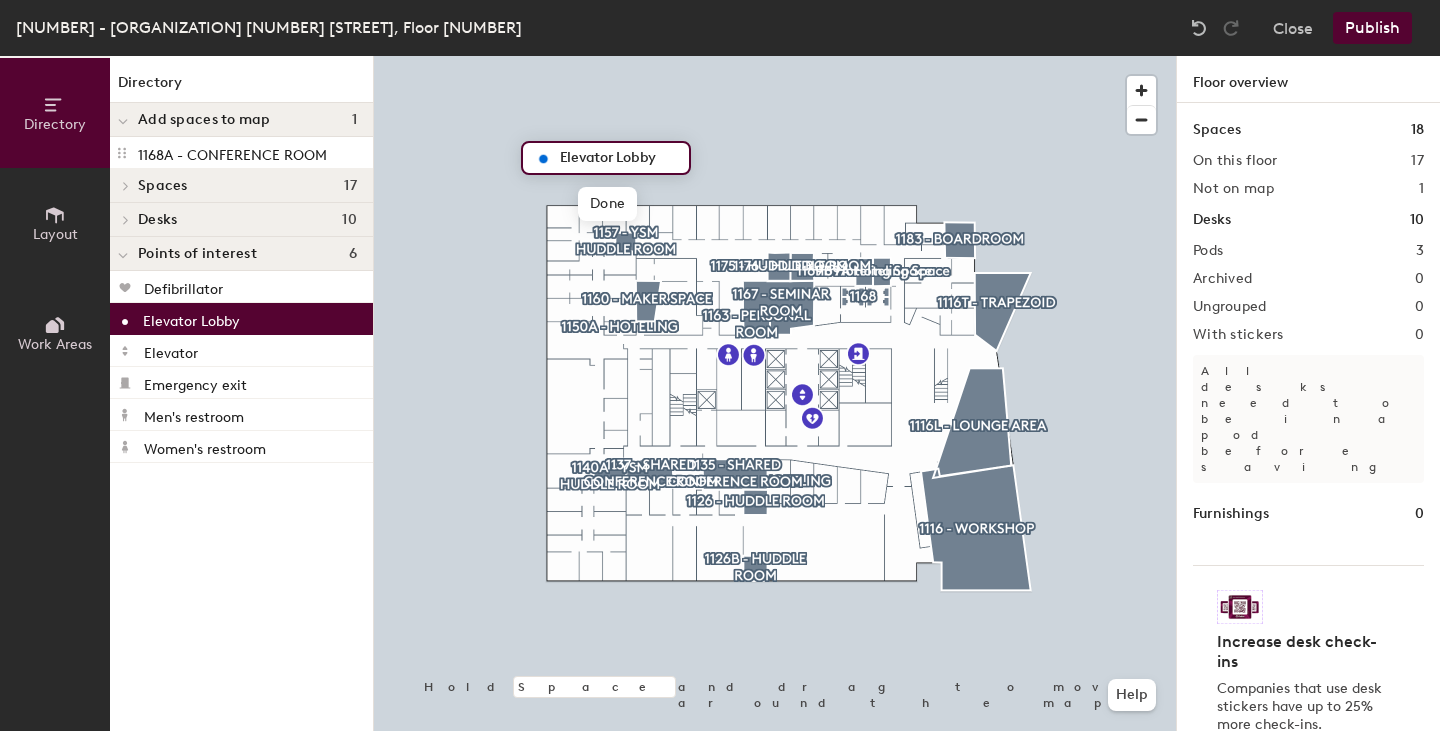 click on "Elevator Lobby" 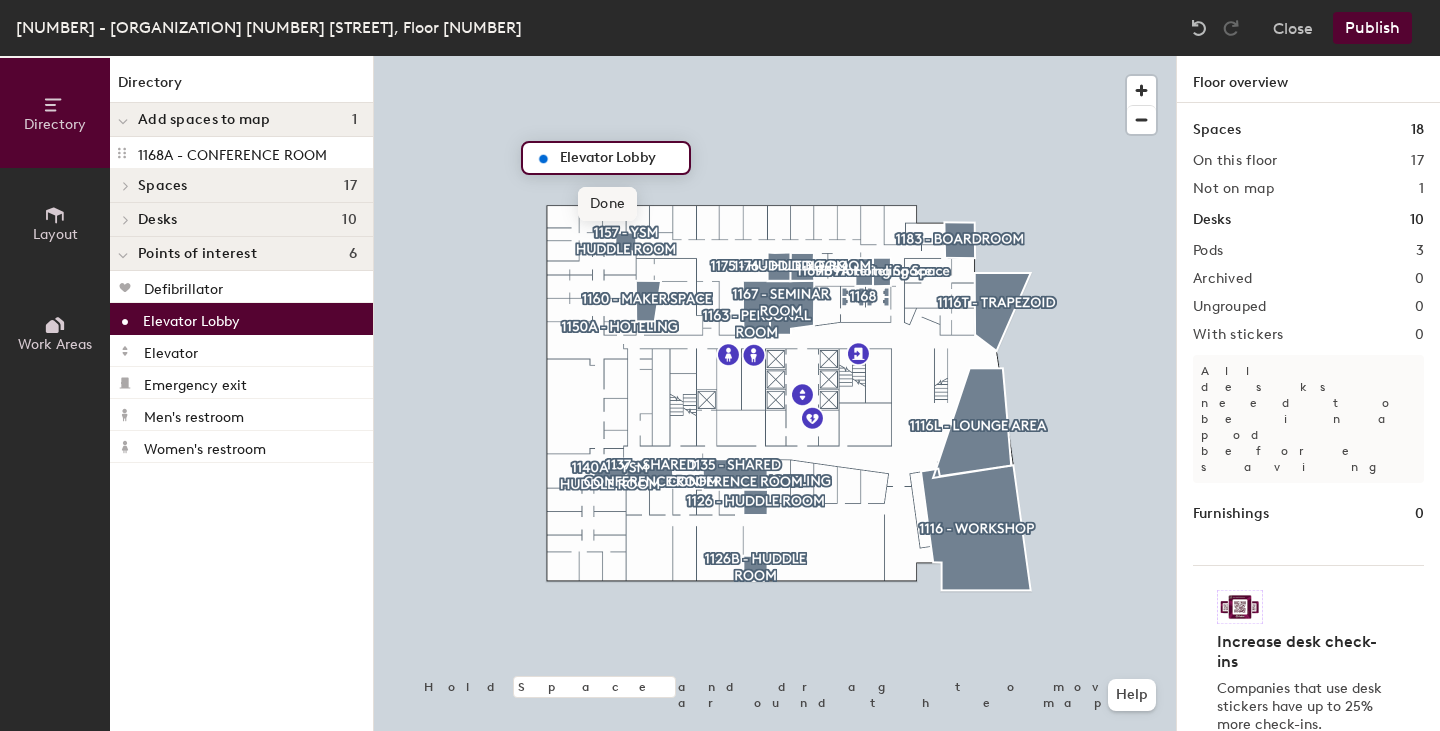 click on "Done" 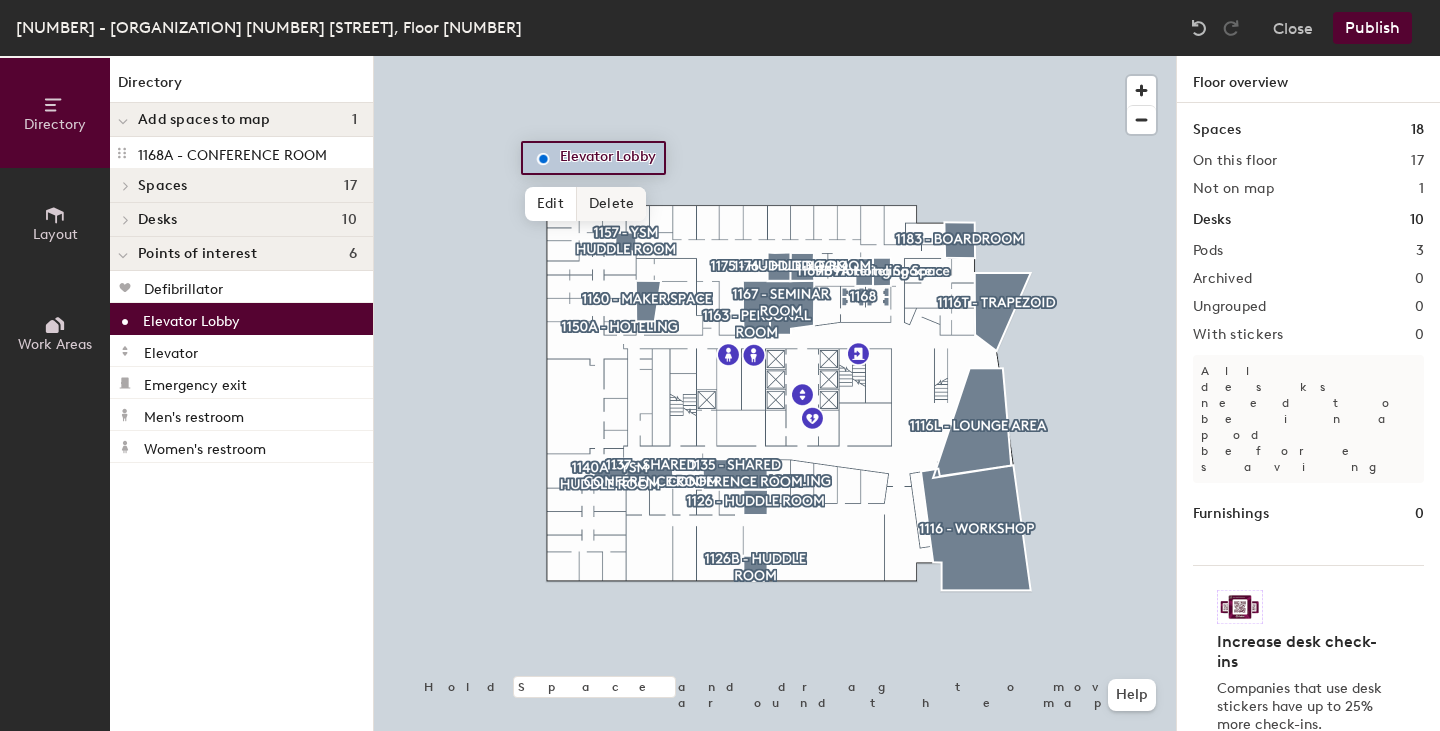 click on "Delete" 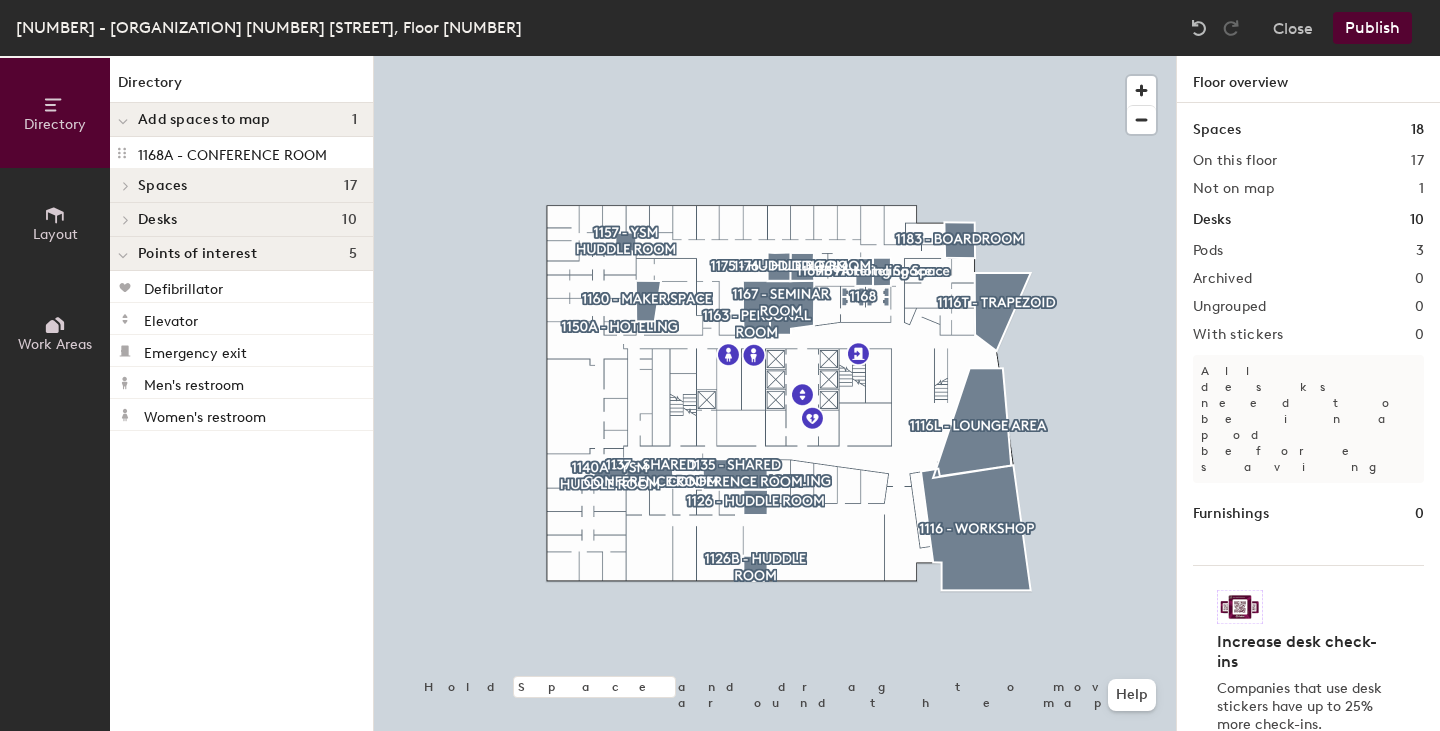 click on "Points of interest" 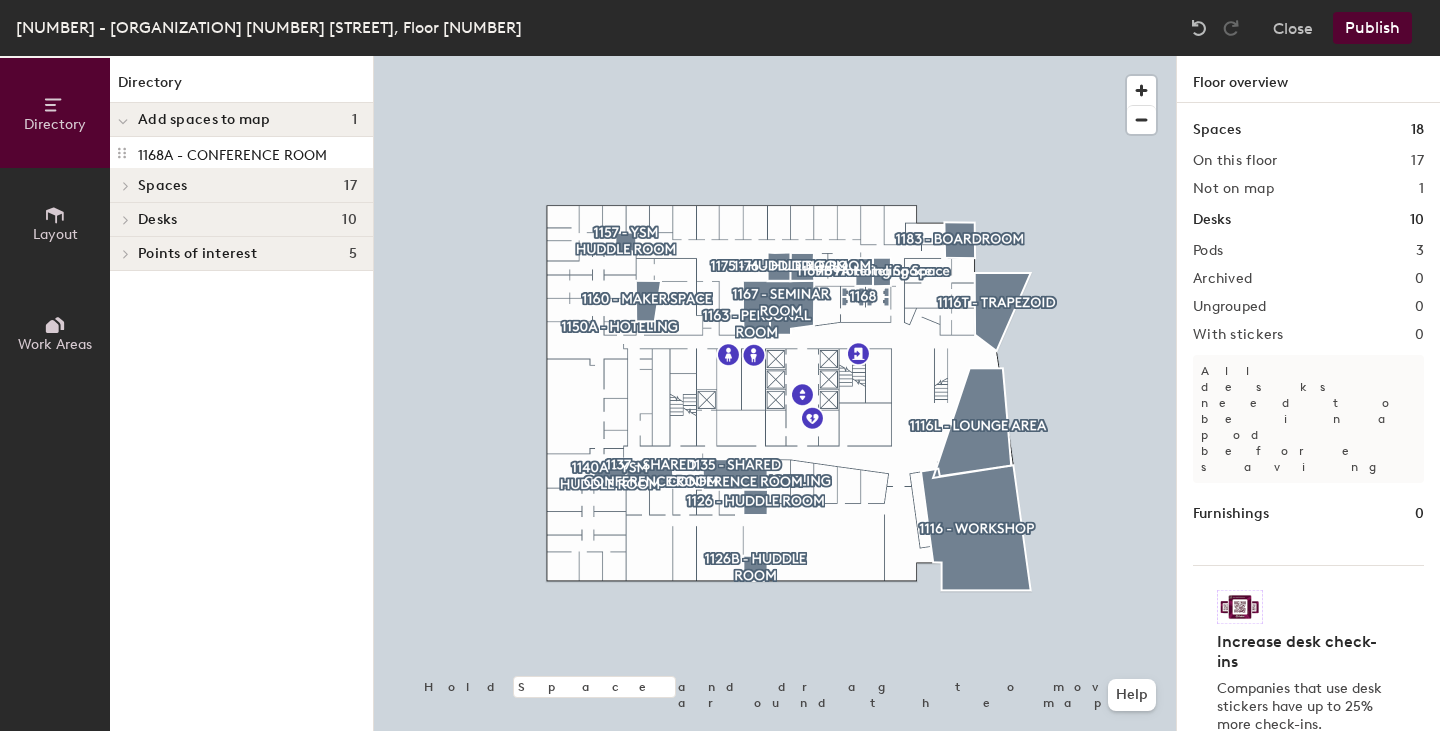 click on "Points of interest" 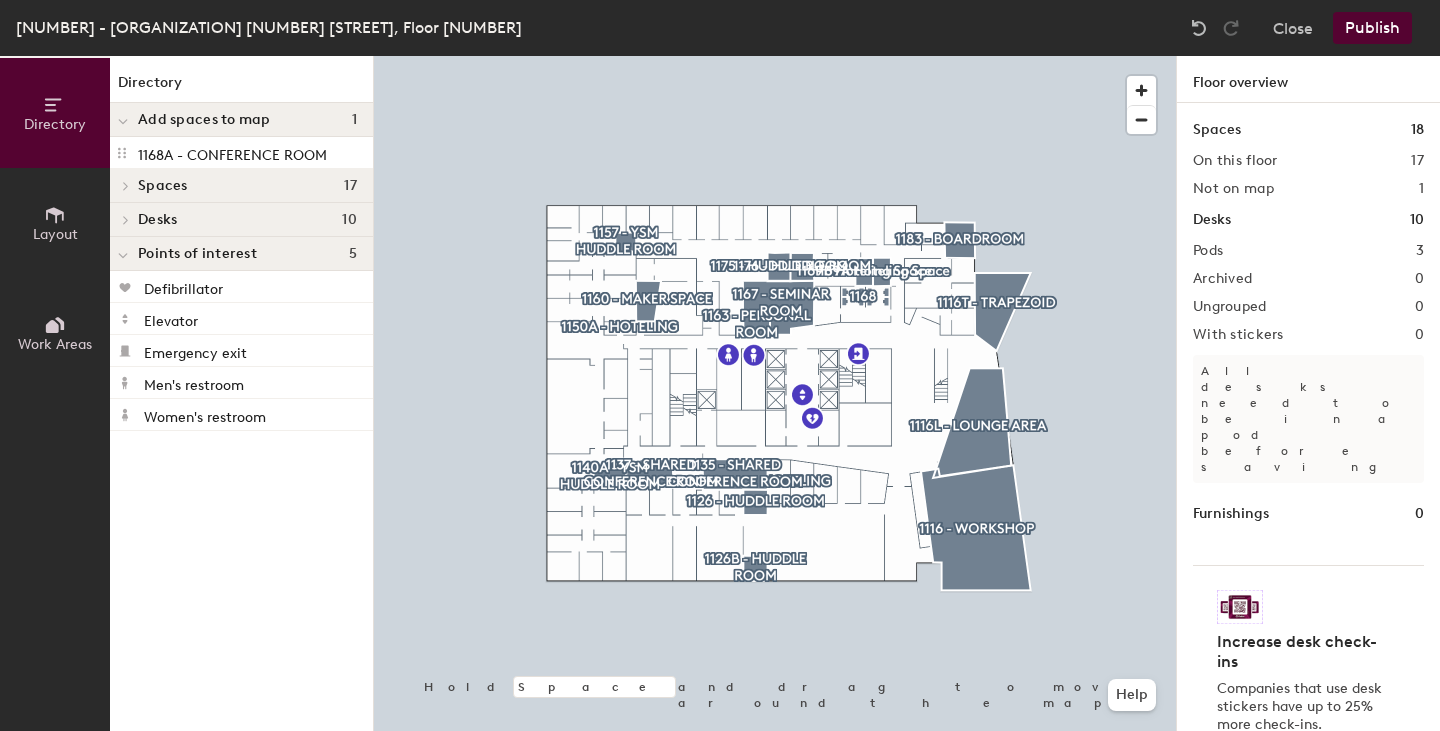 click 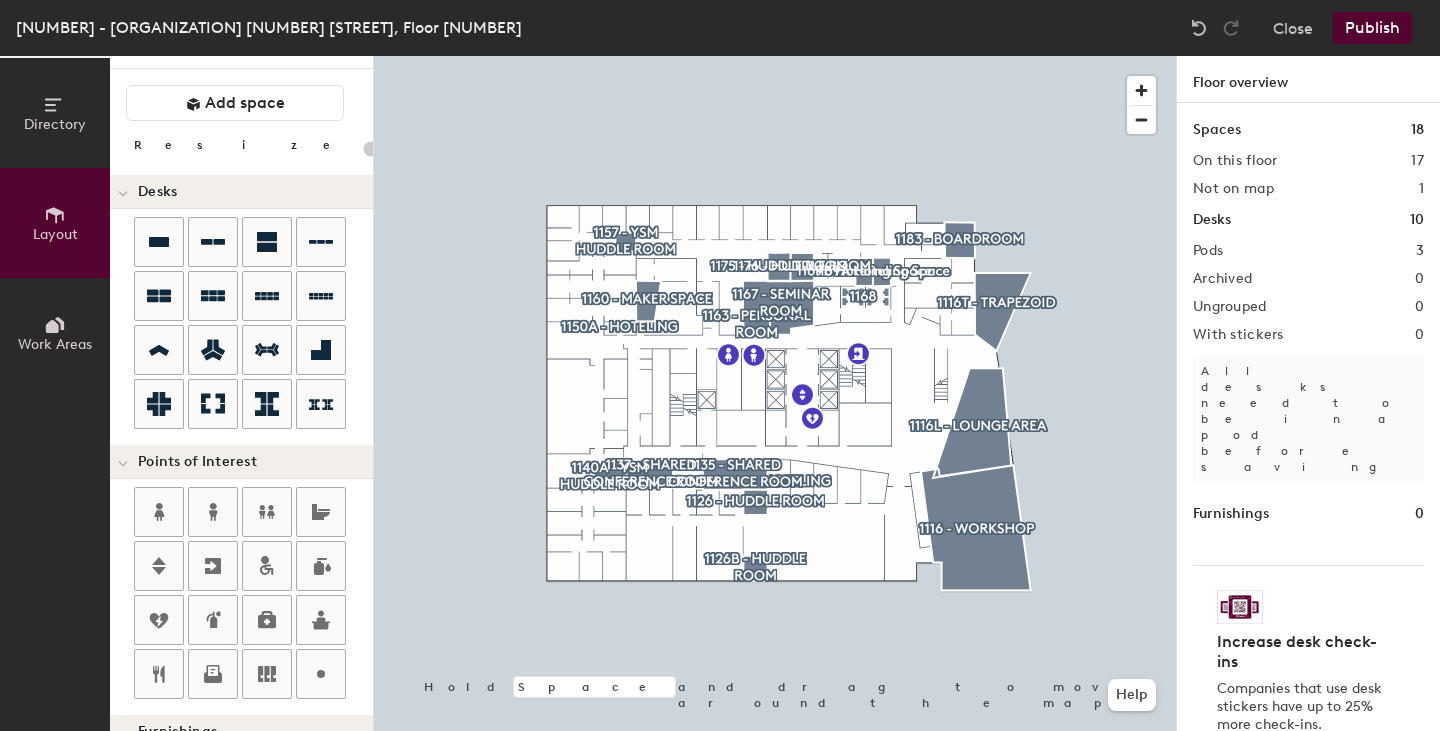 scroll, scrollTop: 32, scrollLeft: 0, axis: vertical 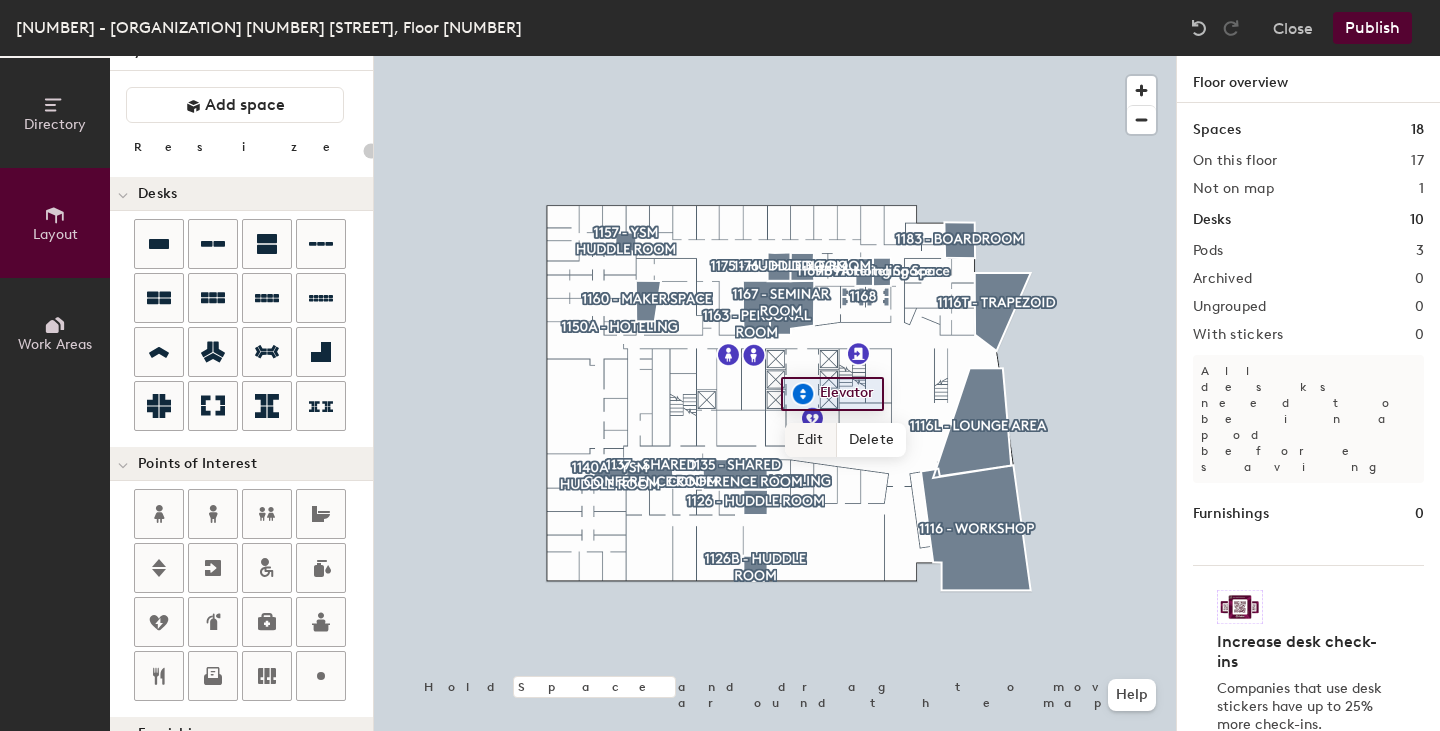 type on "20" 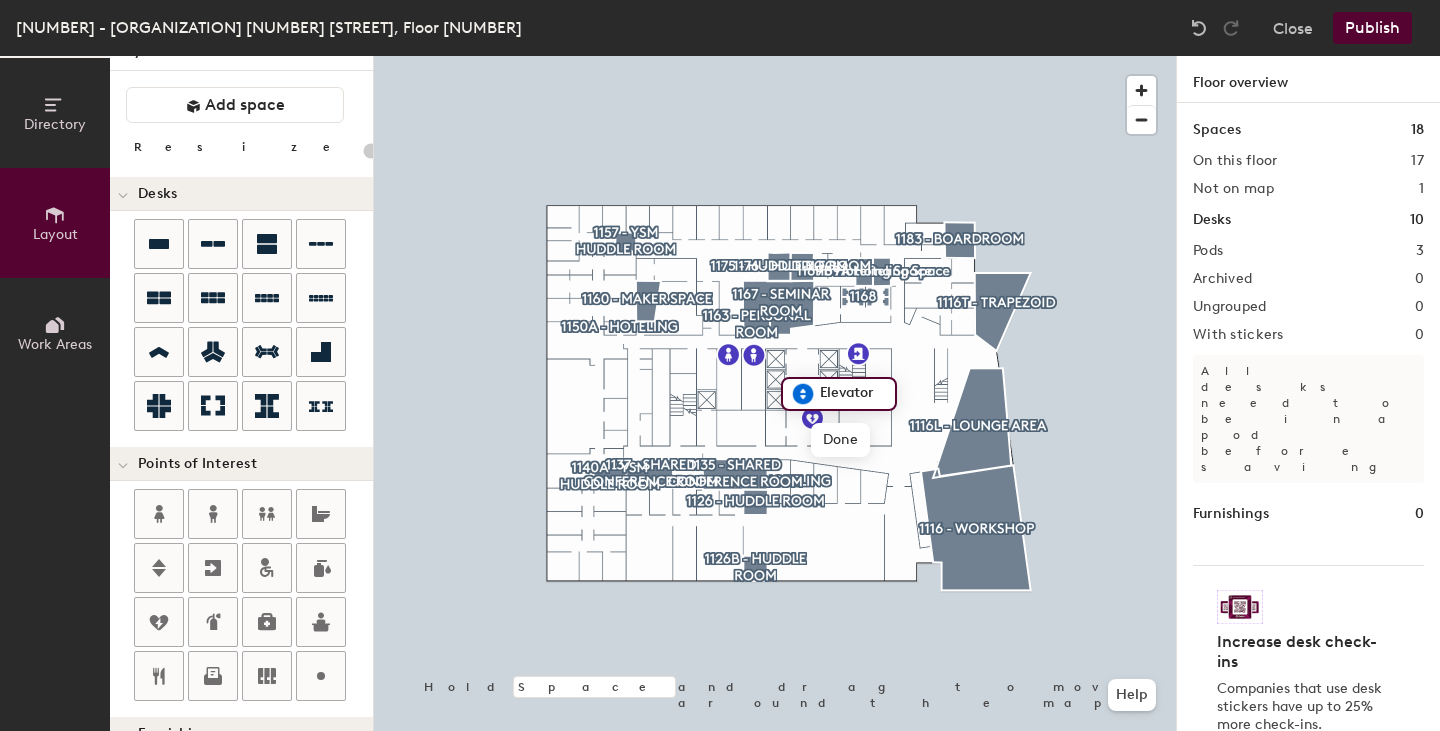 click on "Elevator" 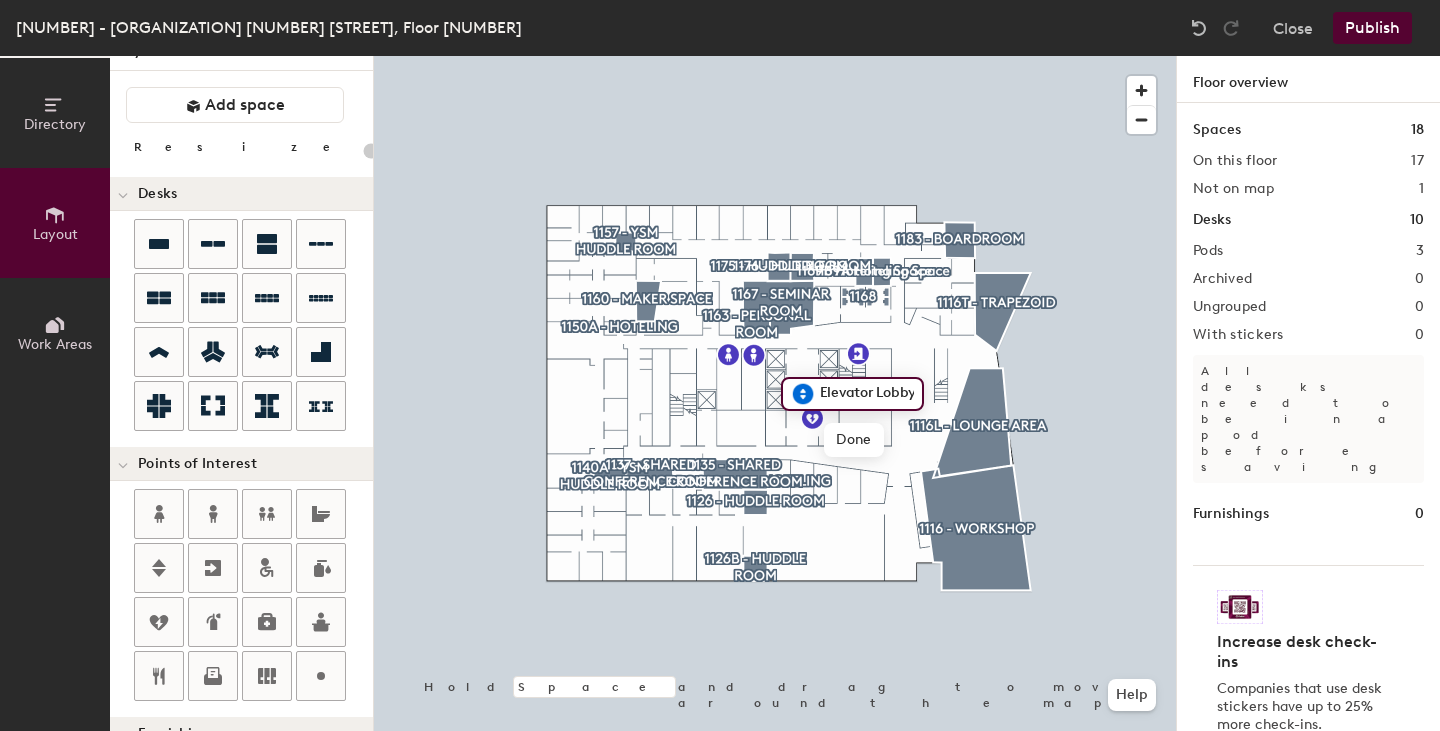 scroll, scrollTop: 0, scrollLeft: 0, axis: both 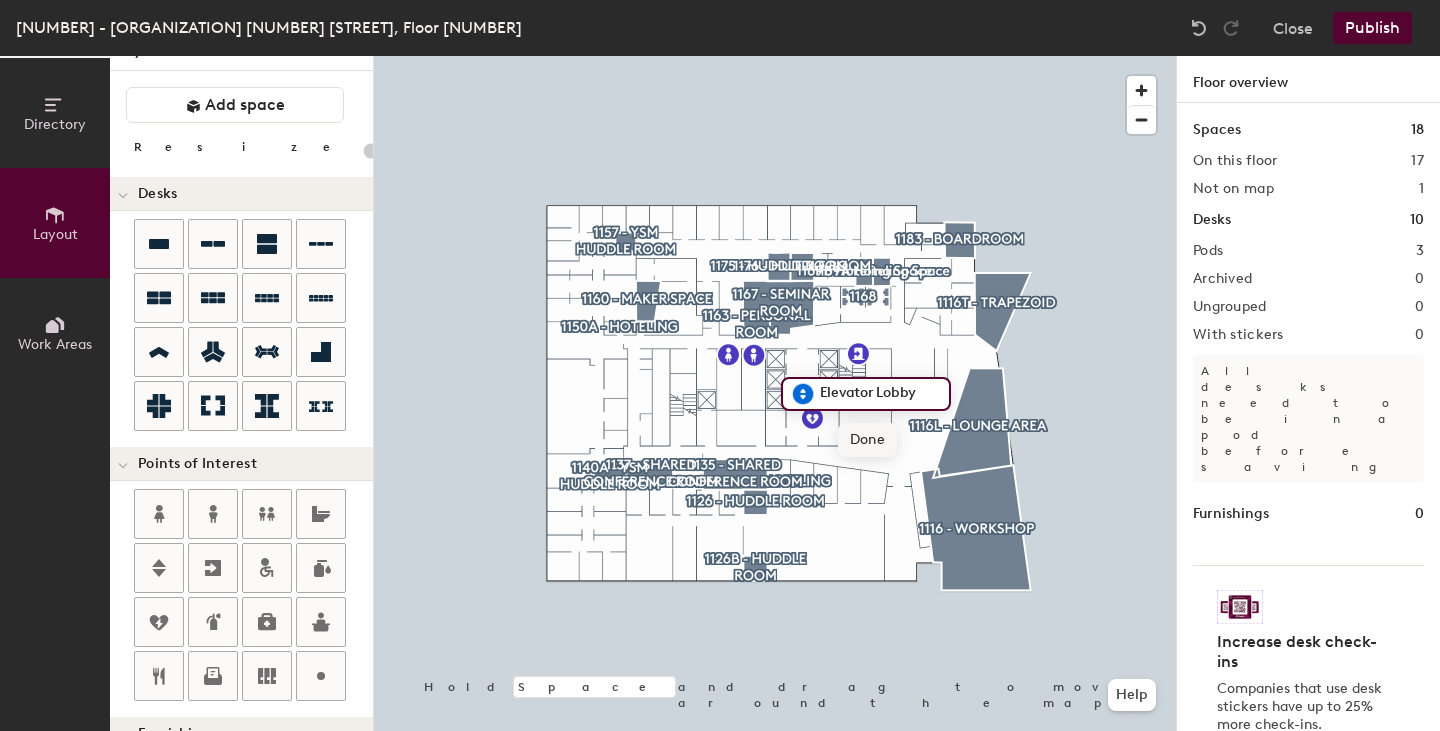 type on "Elevator Lobby" 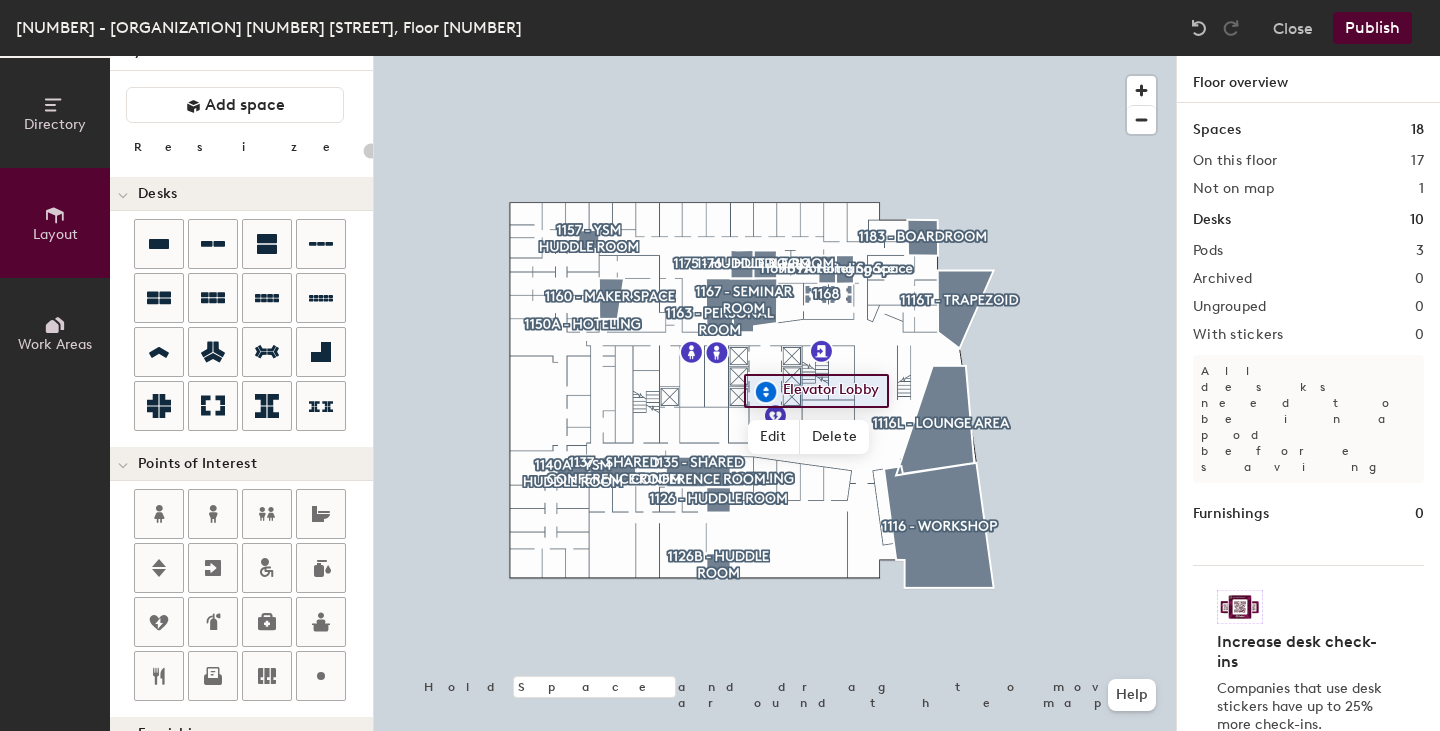 click on "Publish" 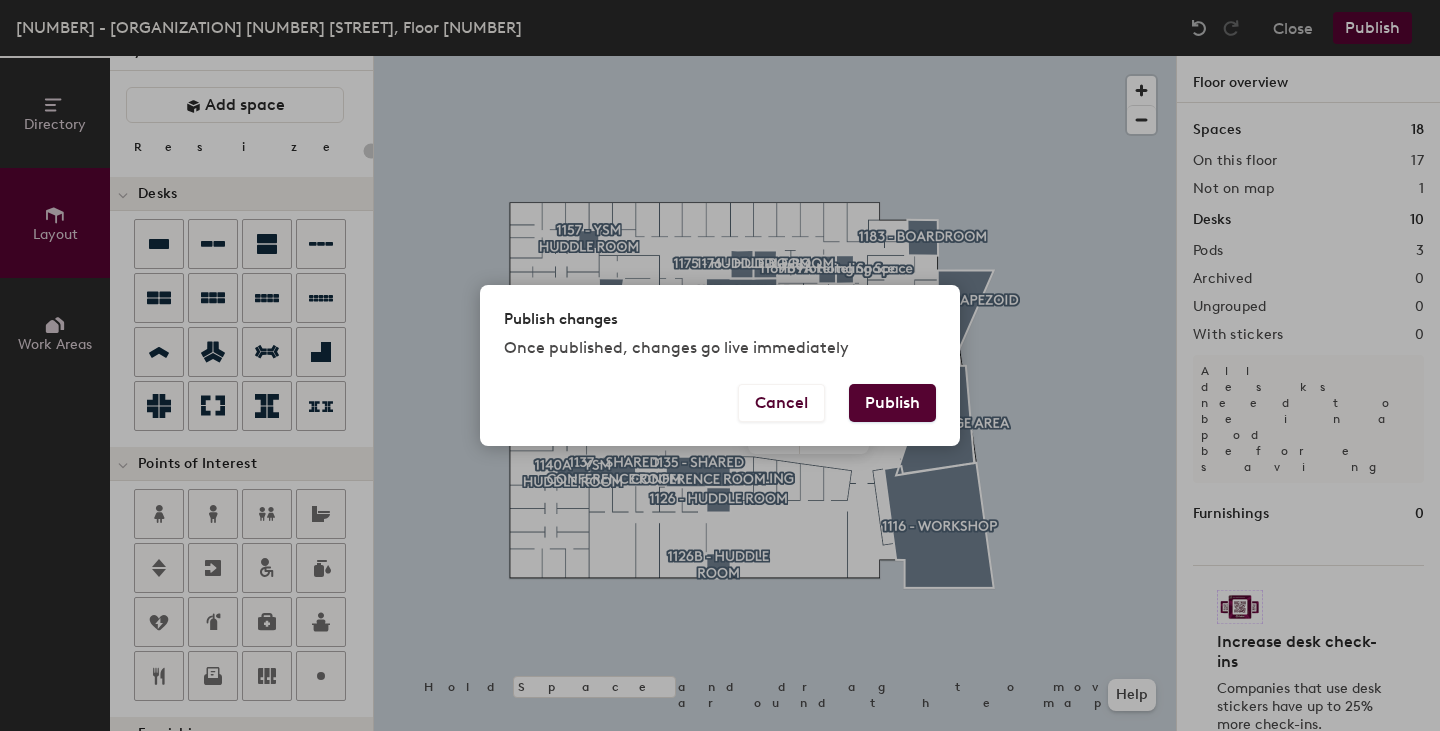 click on "Publish" at bounding box center [892, 403] 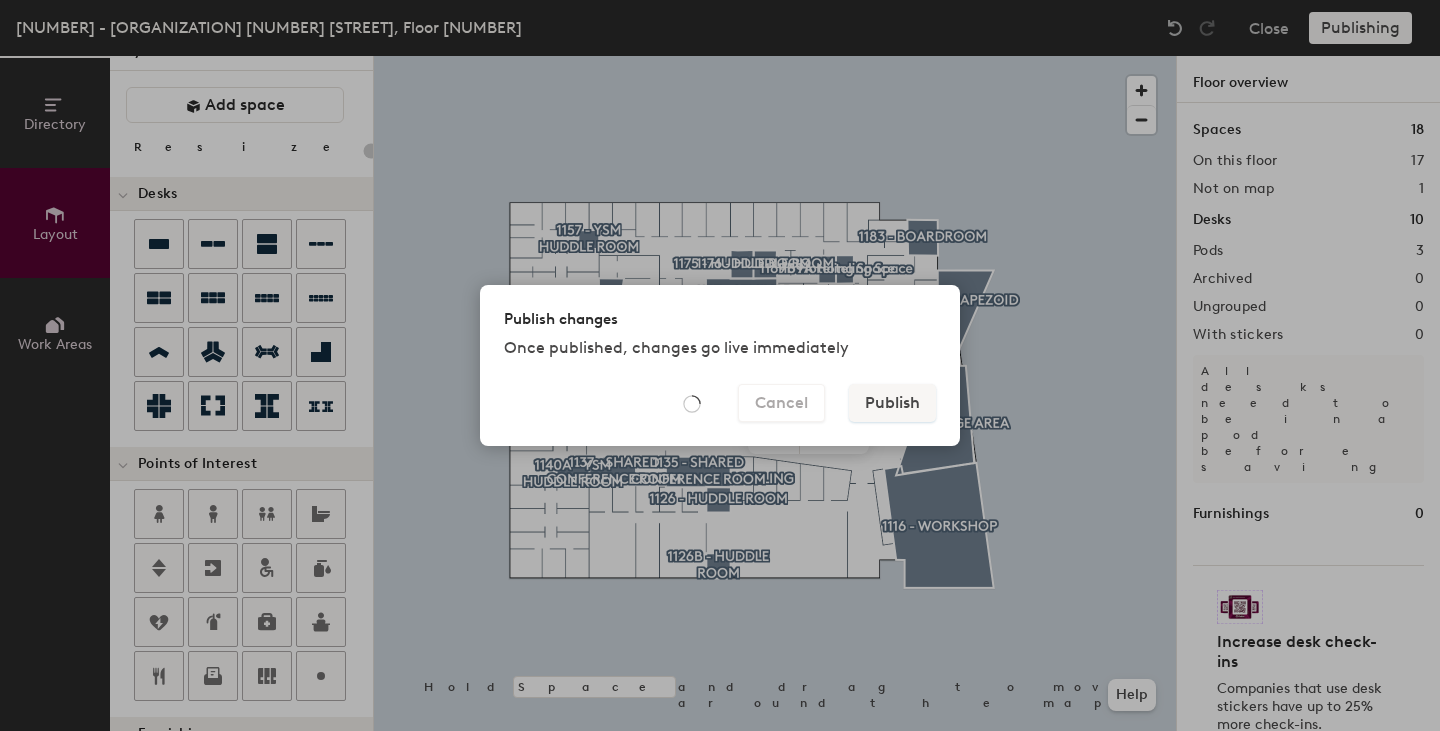 type on "20" 